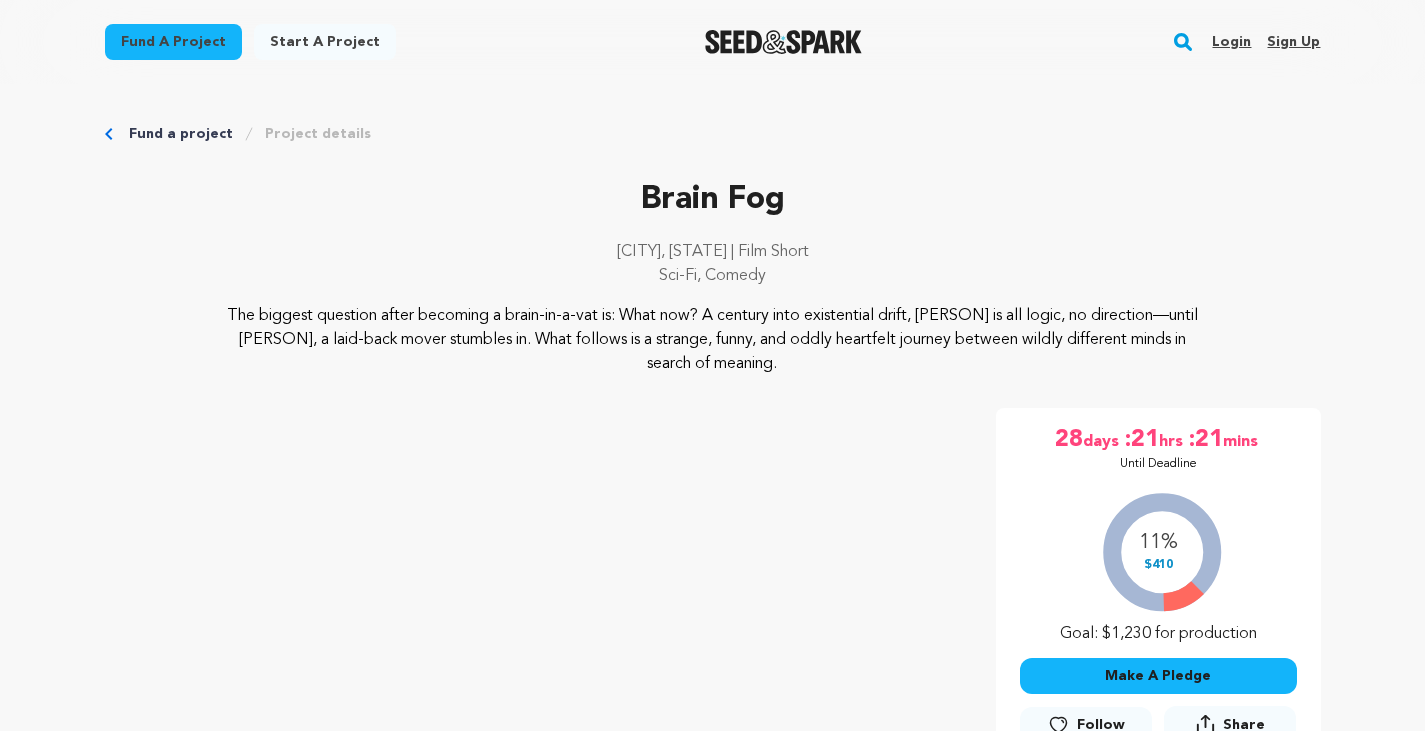 scroll, scrollTop: 0, scrollLeft: 0, axis: both 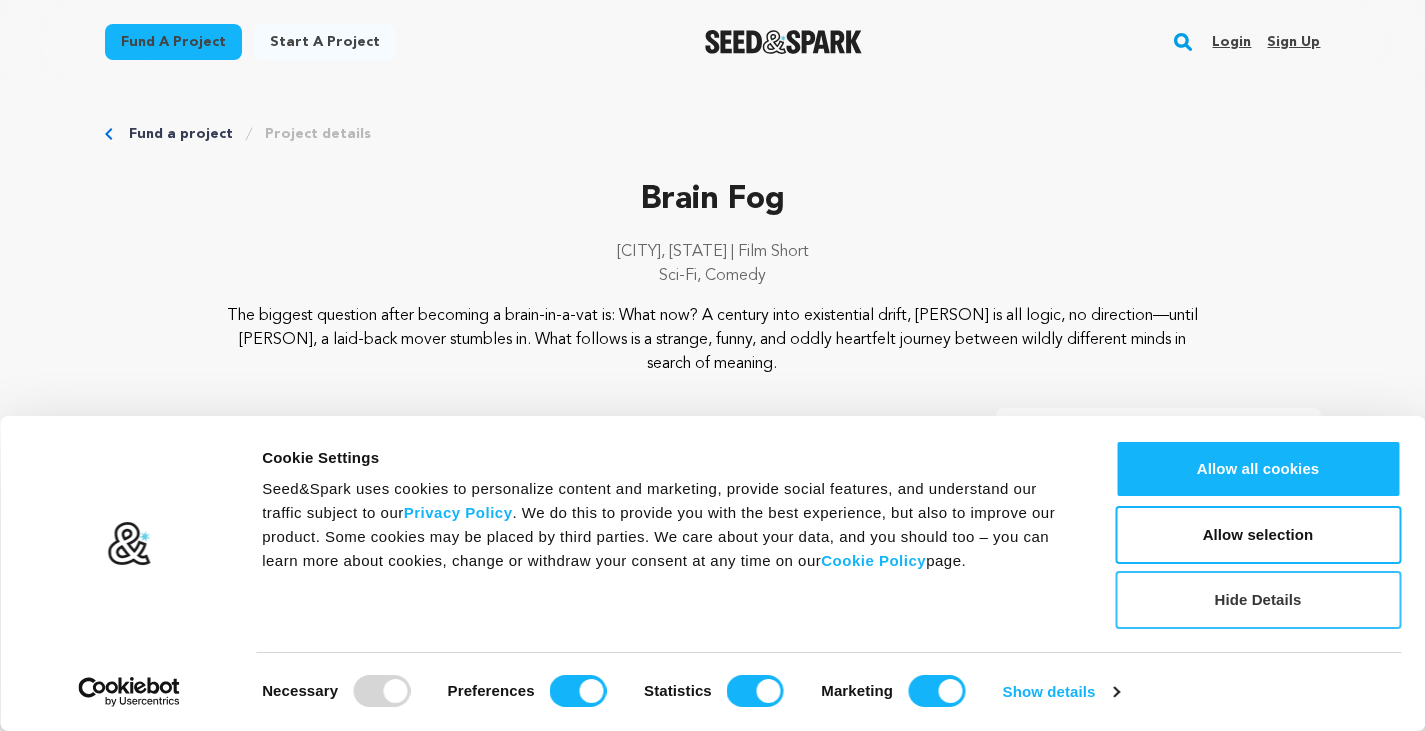 click on "Hide Details" at bounding box center (1258, 600) 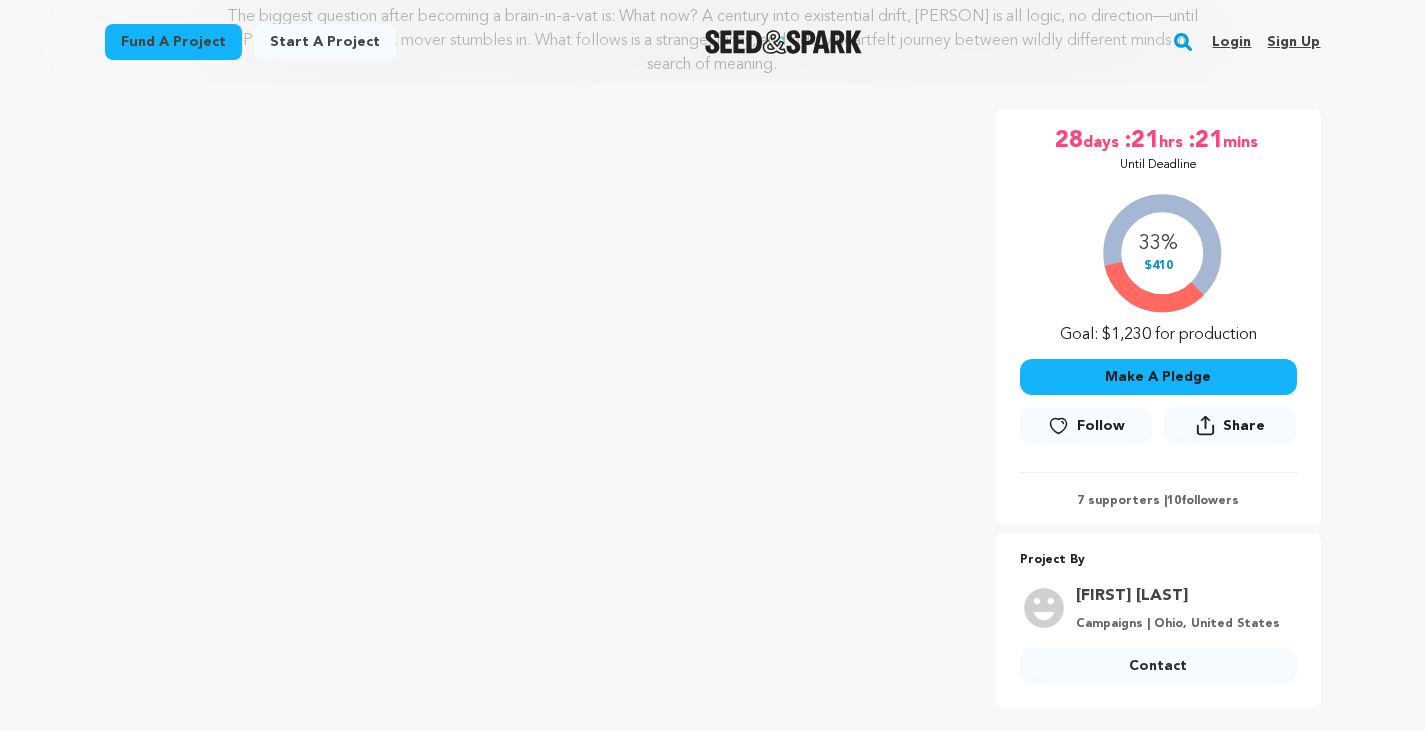 scroll, scrollTop: 300, scrollLeft: 0, axis: vertical 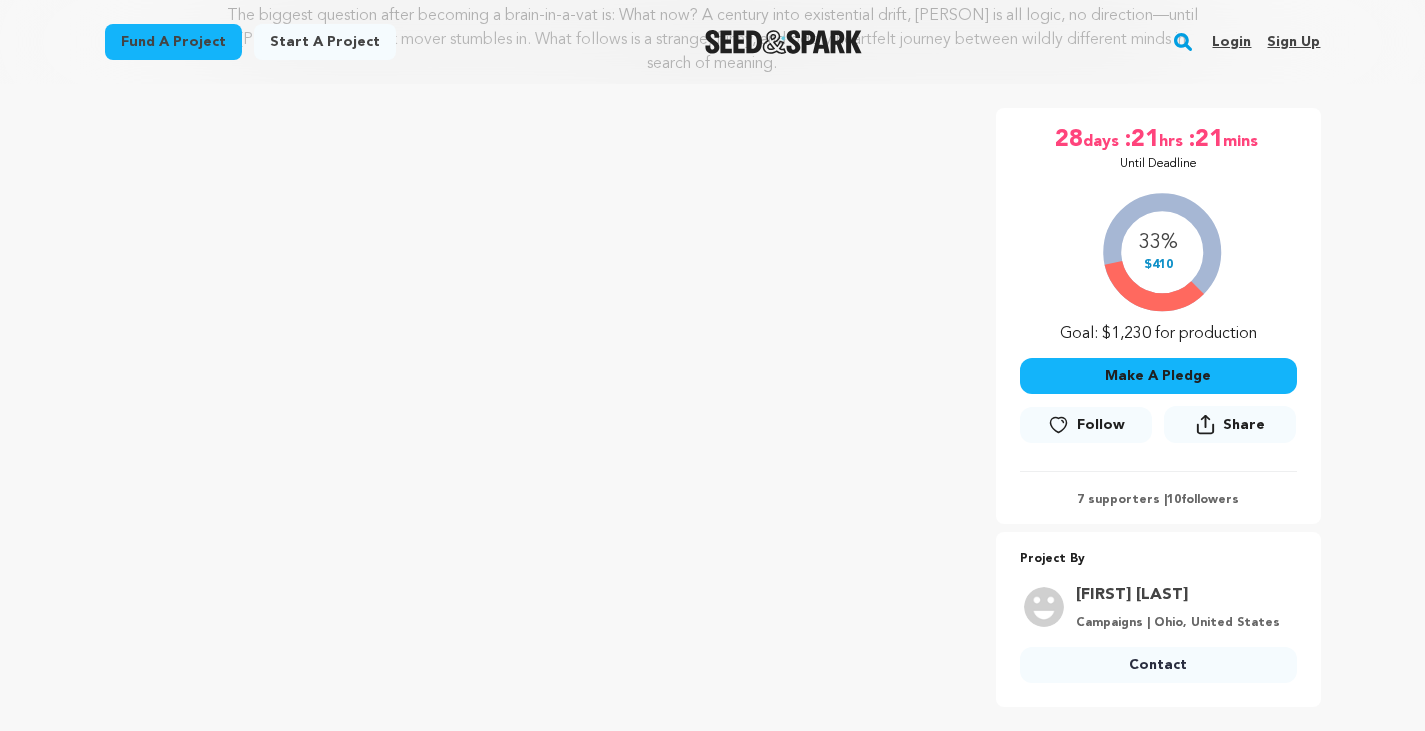 click on "Make A Pledge" at bounding box center [1158, 376] 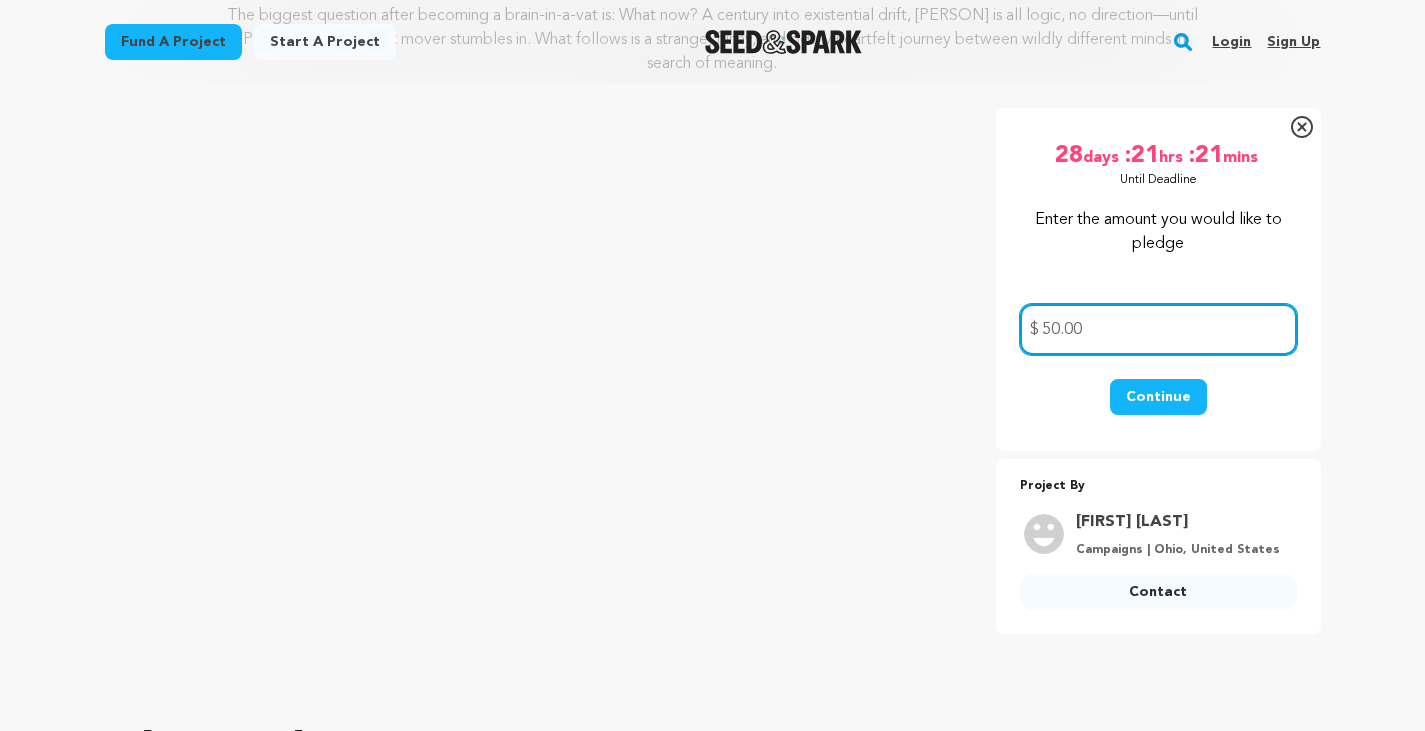 type on "50.00" 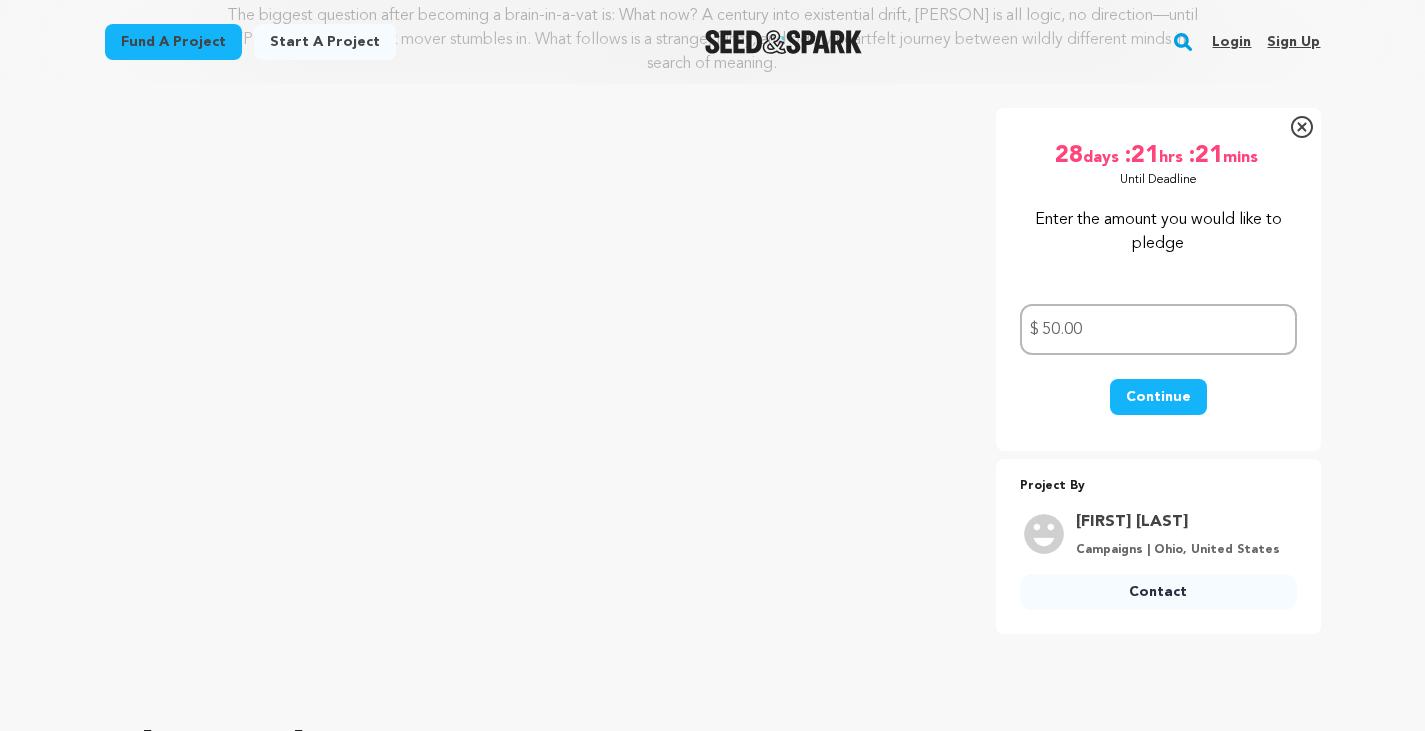 click on "Continue" at bounding box center (1158, 397) 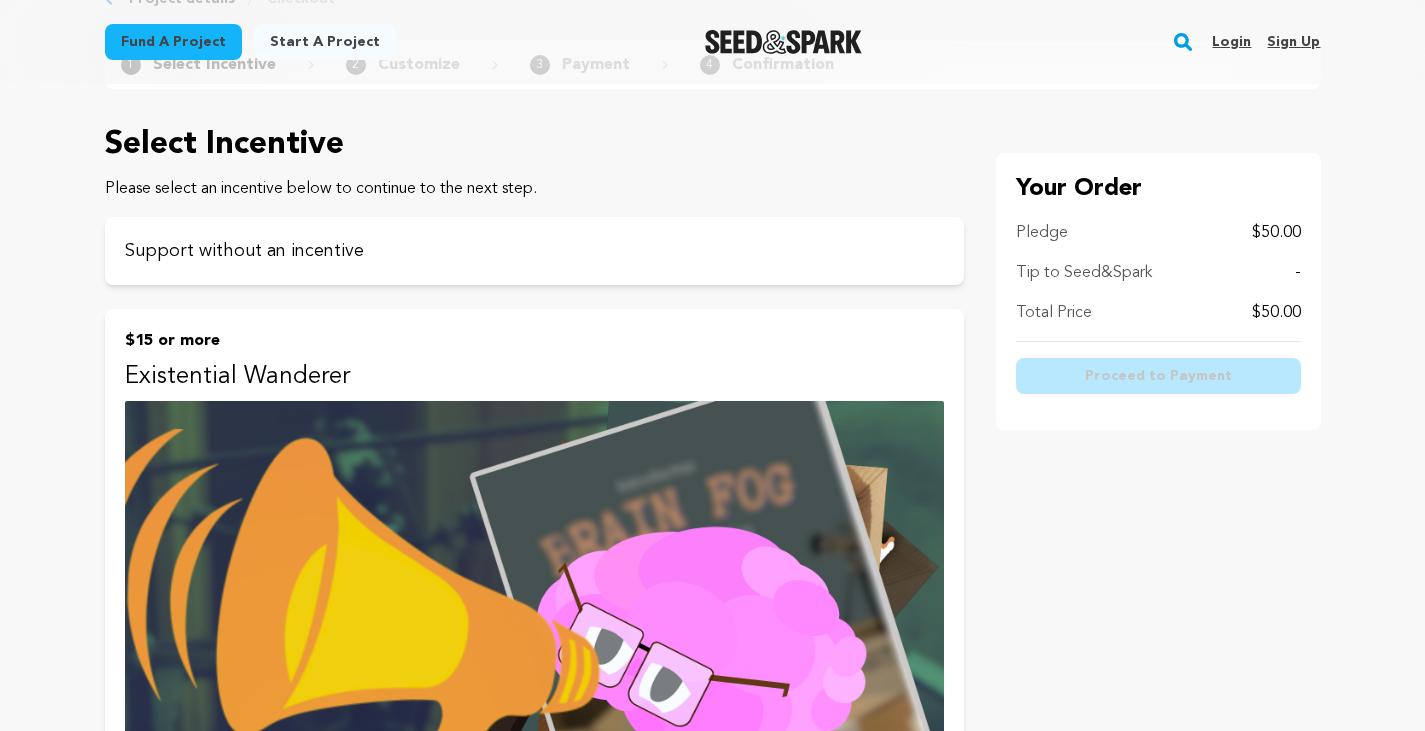 scroll, scrollTop: 100, scrollLeft: 0, axis: vertical 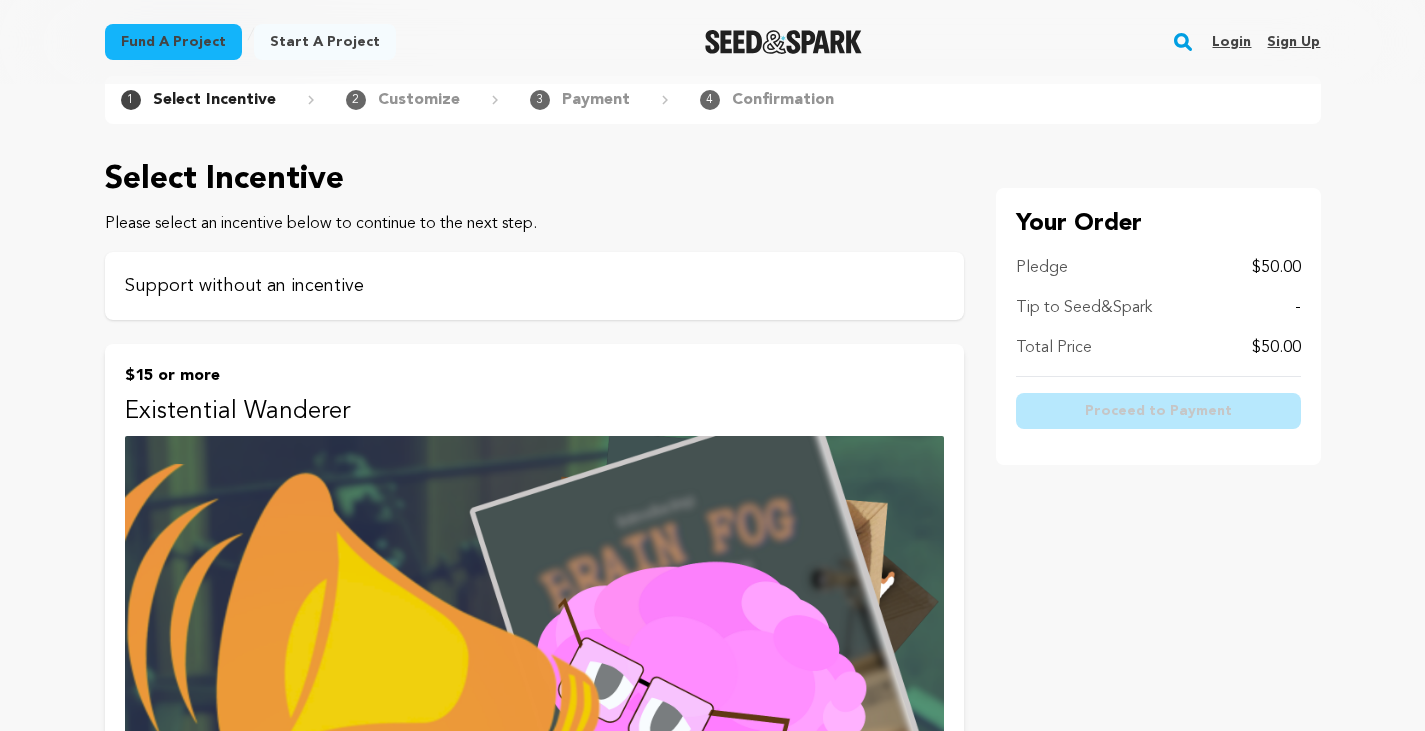 click on "Support without an incentive" at bounding box center (534, 286) 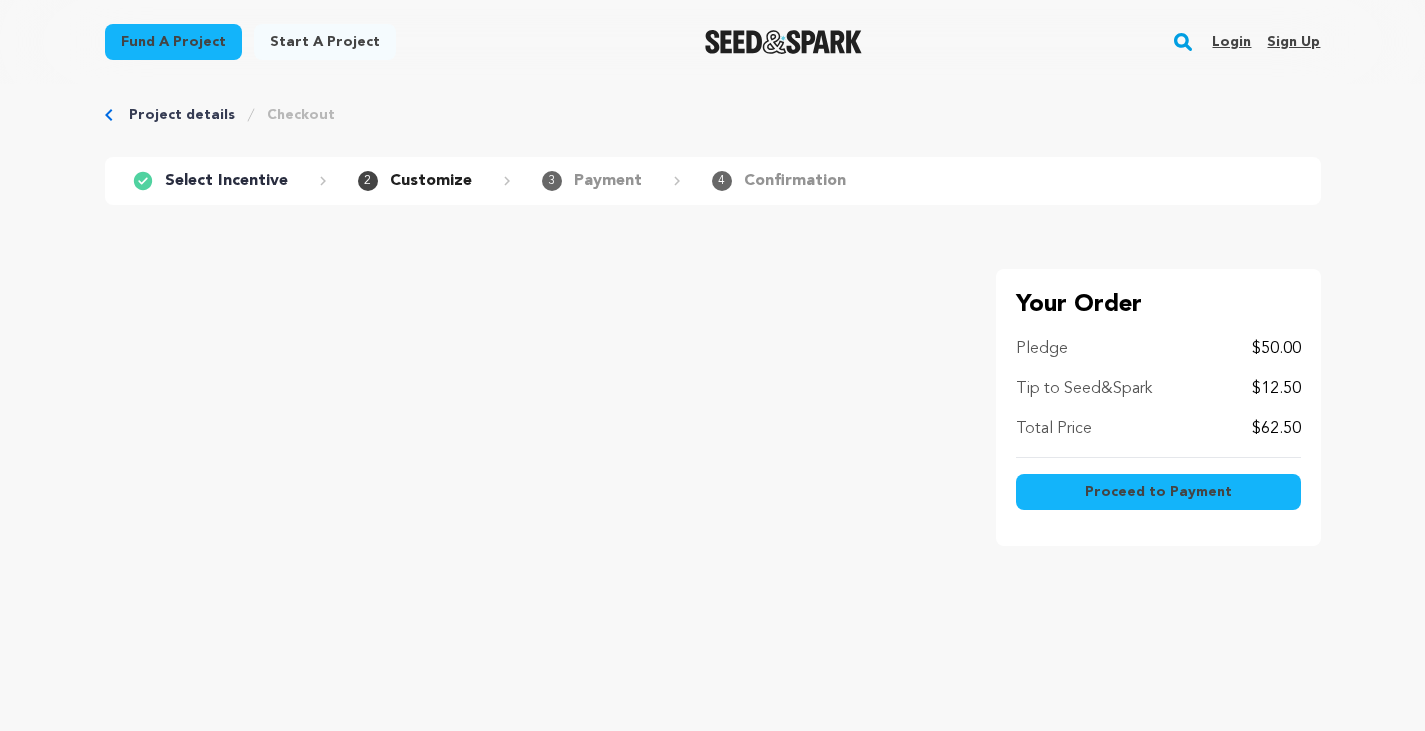scroll, scrollTop: 0, scrollLeft: 0, axis: both 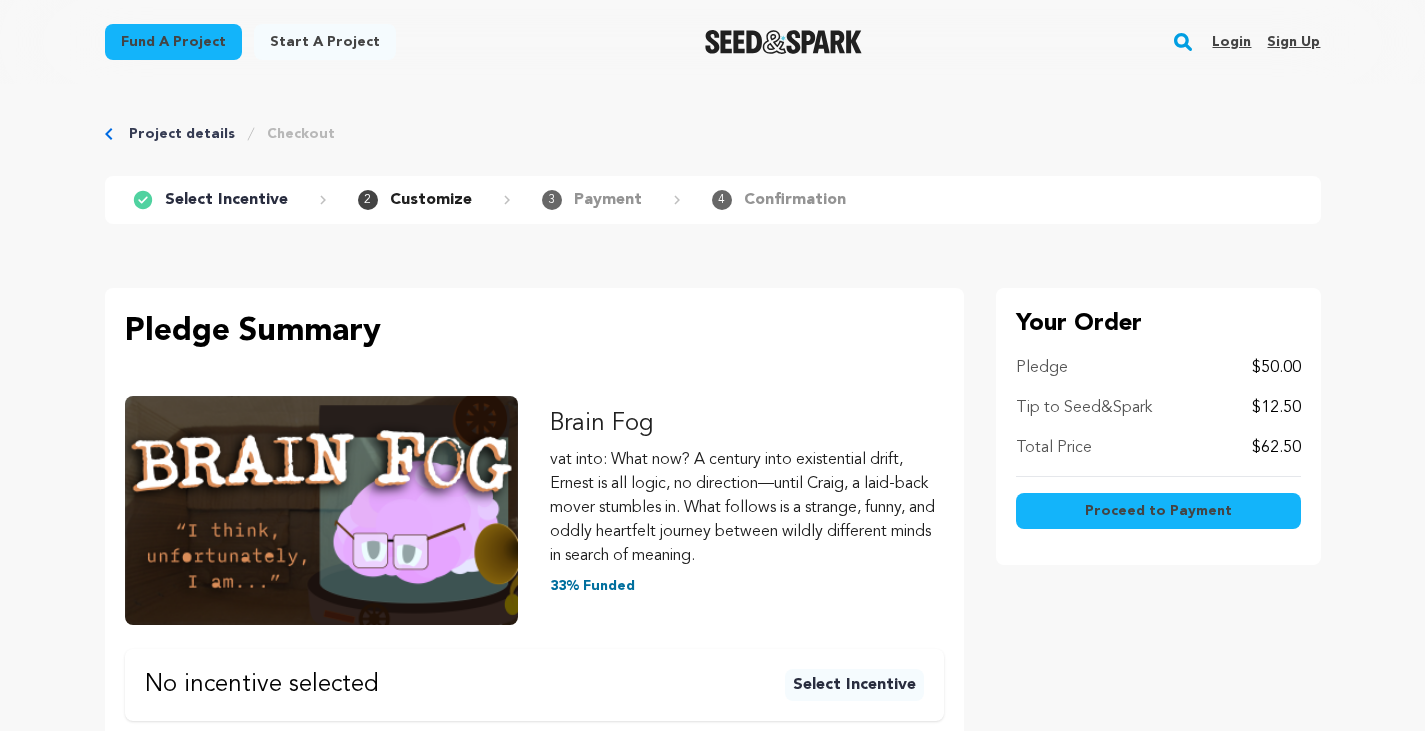 click on "The biggest question after becoming a brain-in-a-vat is: What now? A century into existential drift, [PERSON] is all logic, no direction—until [PERSON], a laid-back mover stumbles in. What follows is a strange, funny, and oddly heartfelt journey between wildly different minds in search of meaning." at bounding box center [747, 508] 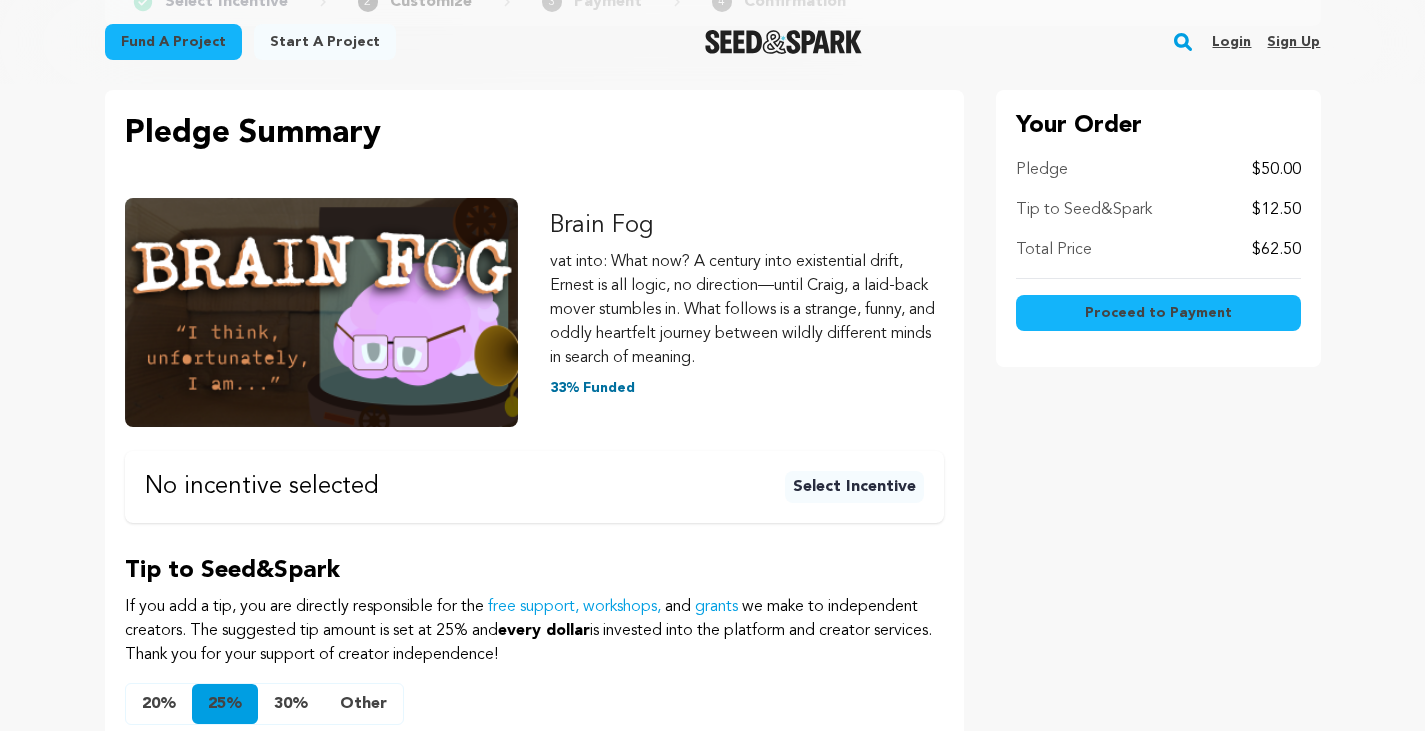 scroll, scrollTop: 200, scrollLeft: 0, axis: vertical 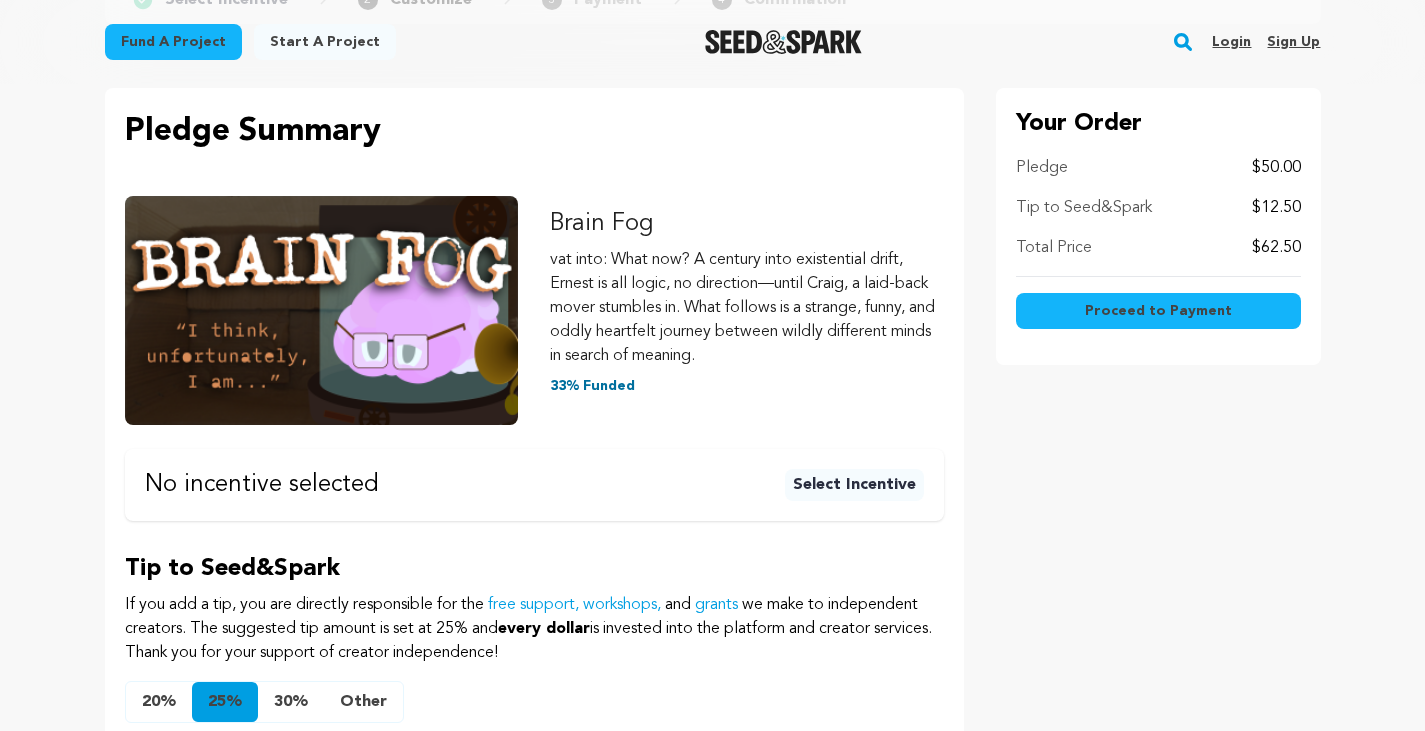 click on "Select Incentive" at bounding box center (854, 485) 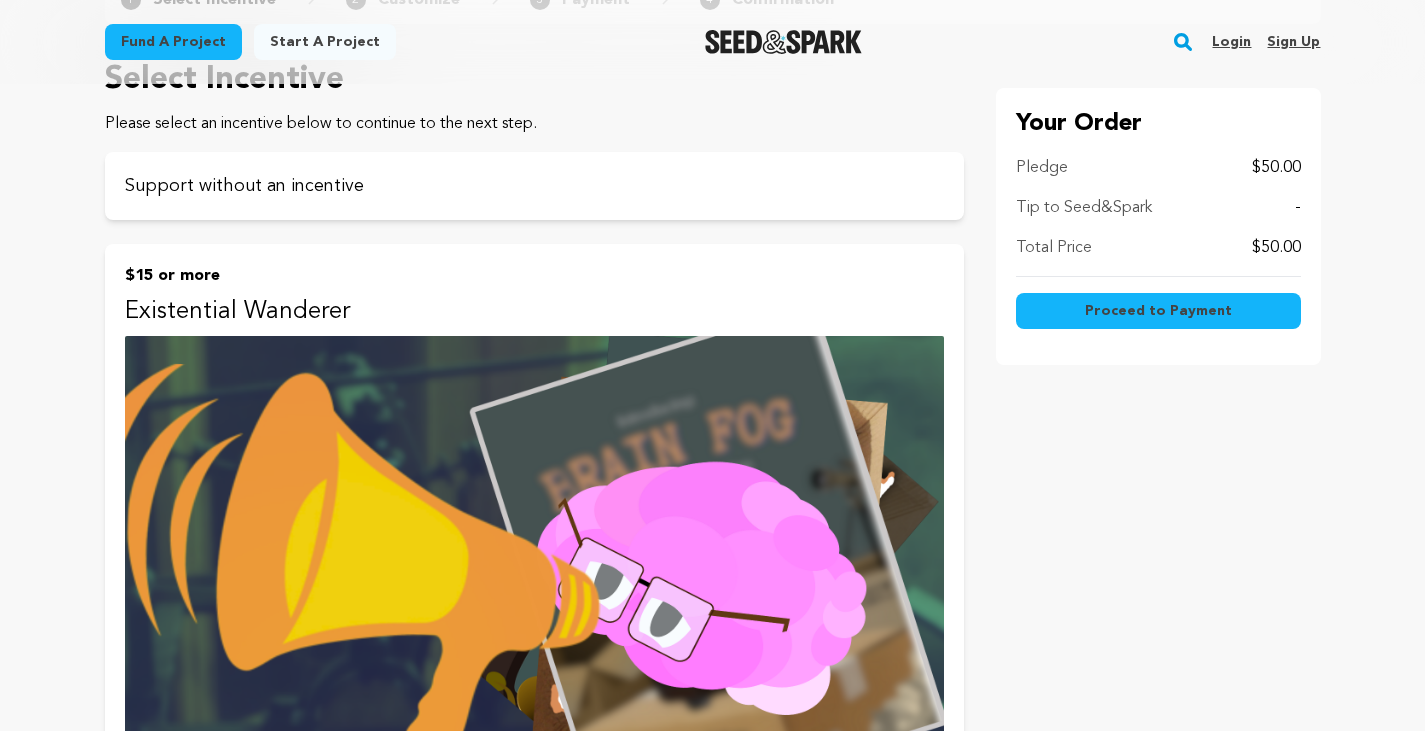 scroll, scrollTop: 0, scrollLeft: 0, axis: both 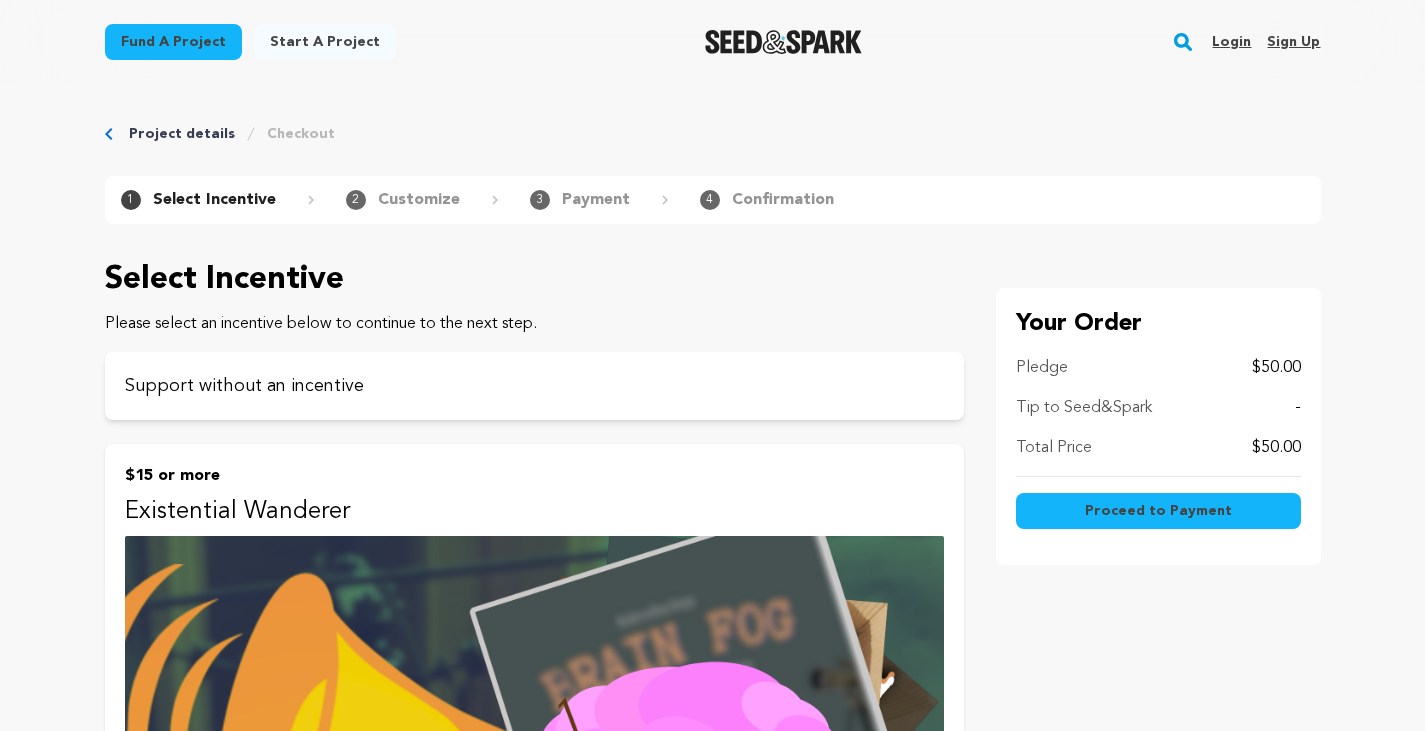 click at bounding box center [534, 766] 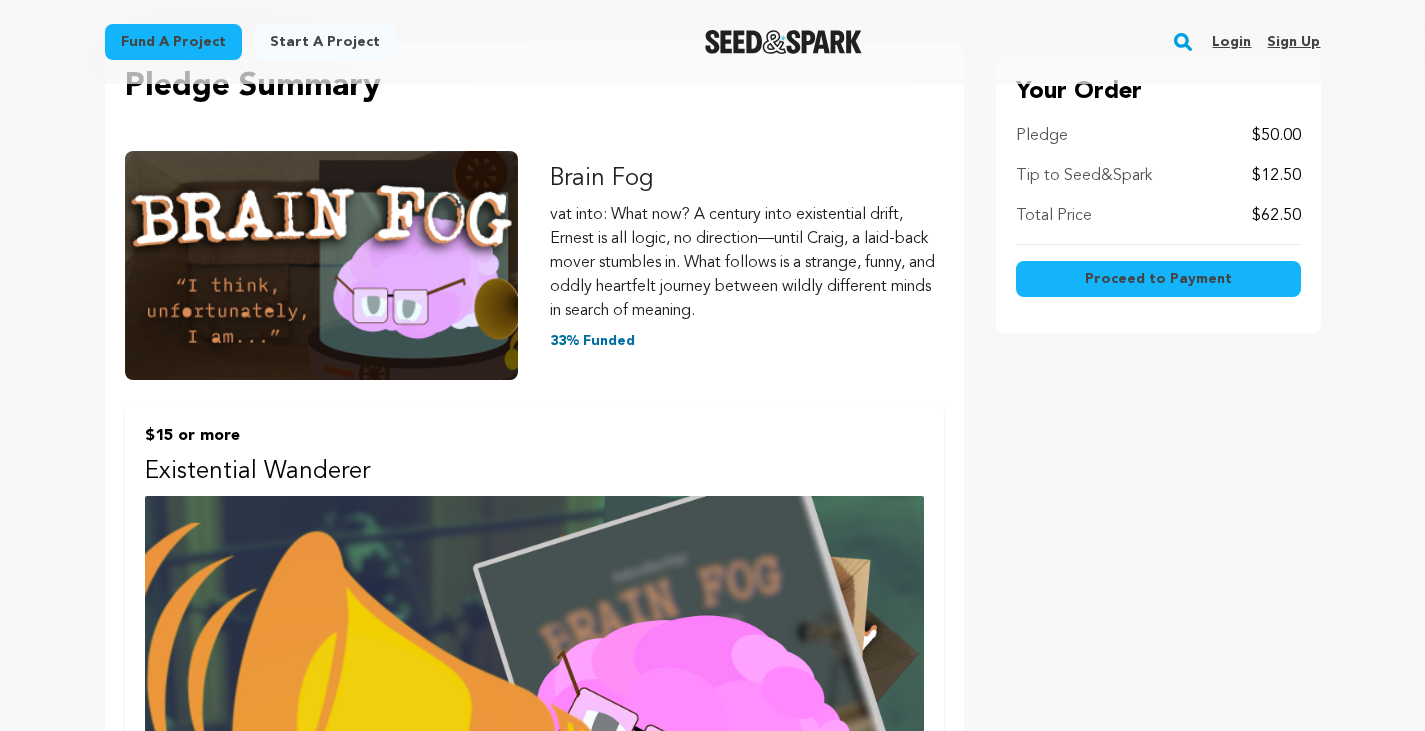 scroll, scrollTop: 200, scrollLeft: 0, axis: vertical 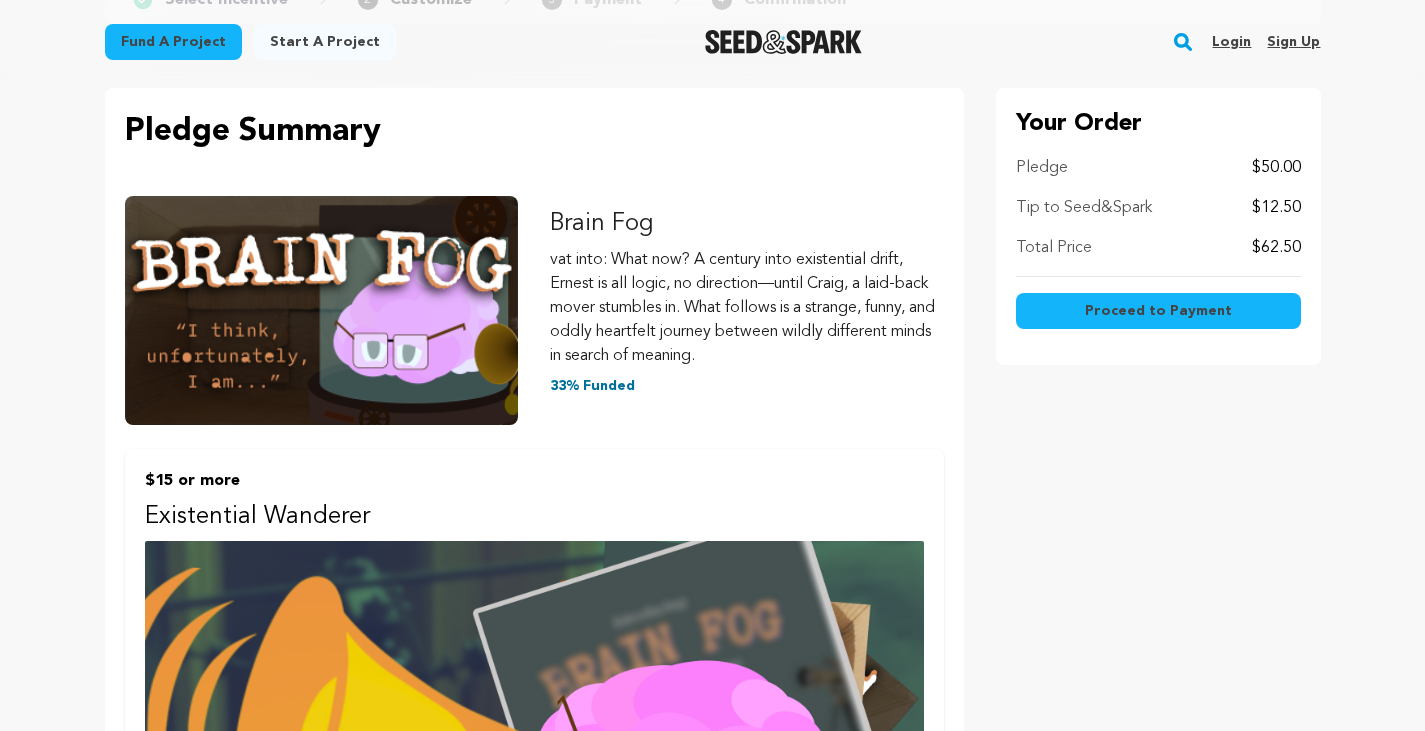 click on "Tip to Seed&Spark" at bounding box center [1084, 208] 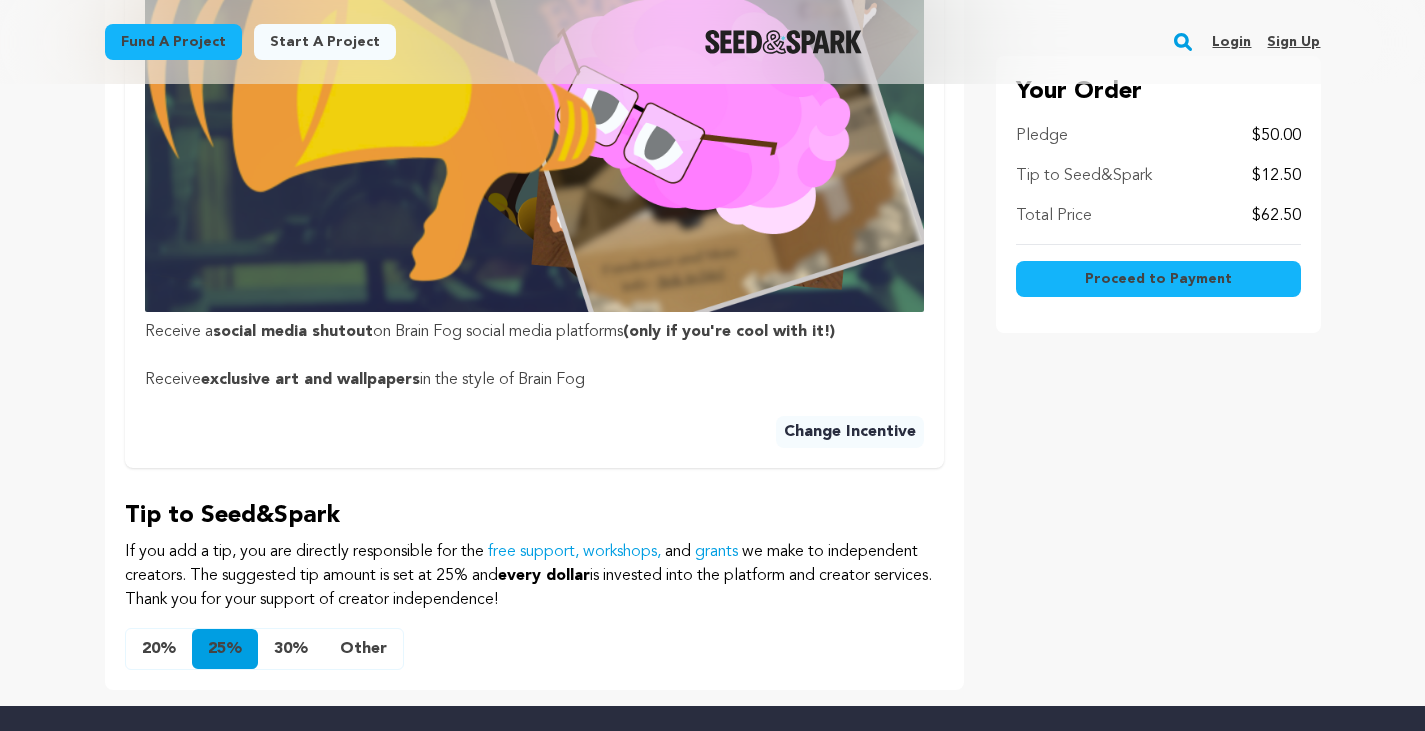 scroll, scrollTop: 900, scrollLeft: 0, axis: vertical 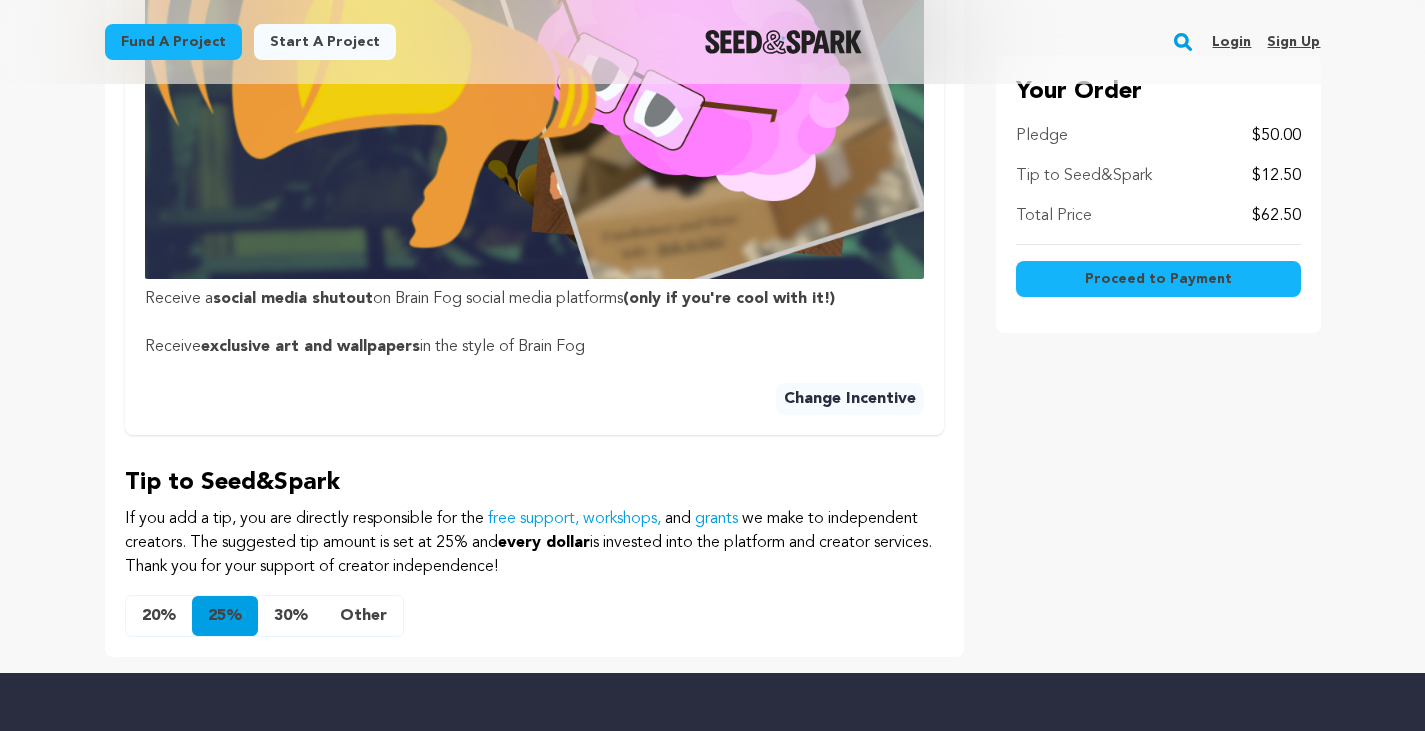 click on "Other" at bounding box center [363, 616] 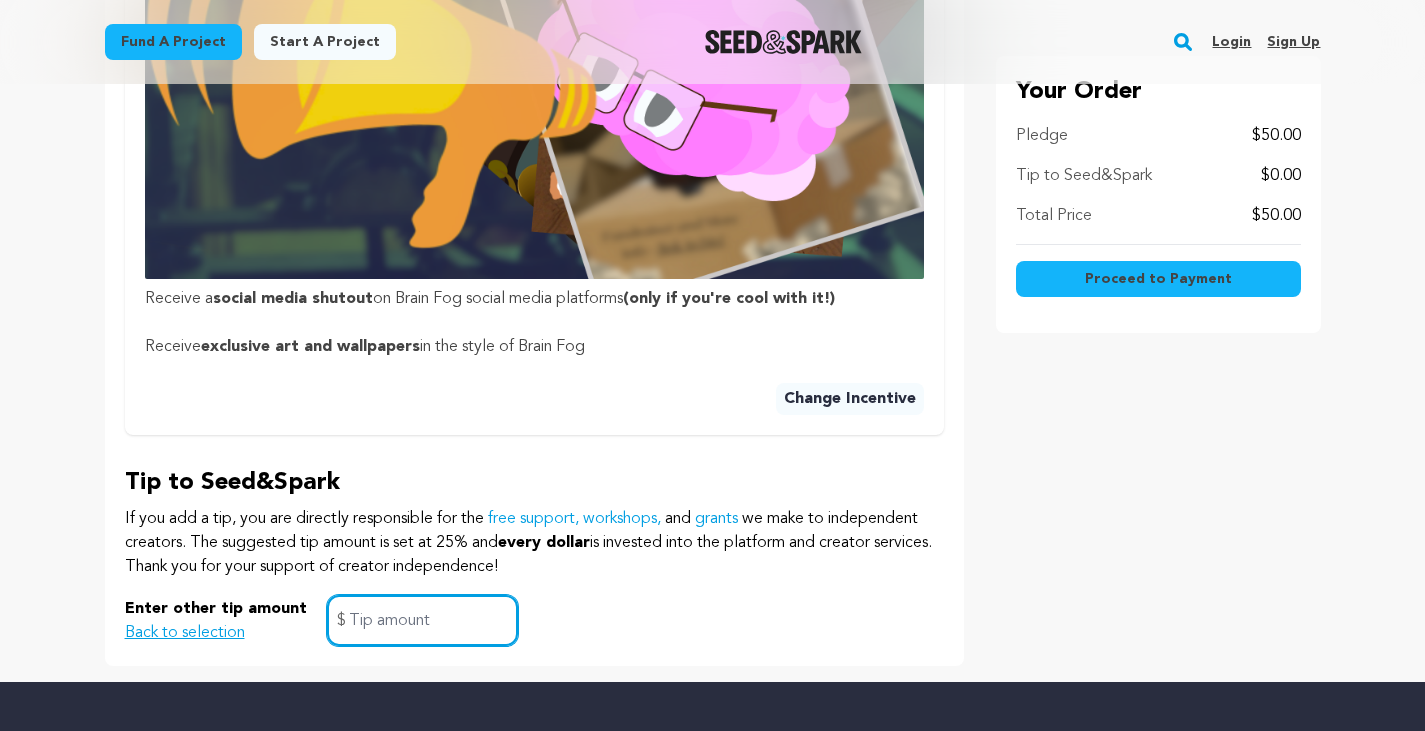 click at bounding box center (422, 620) 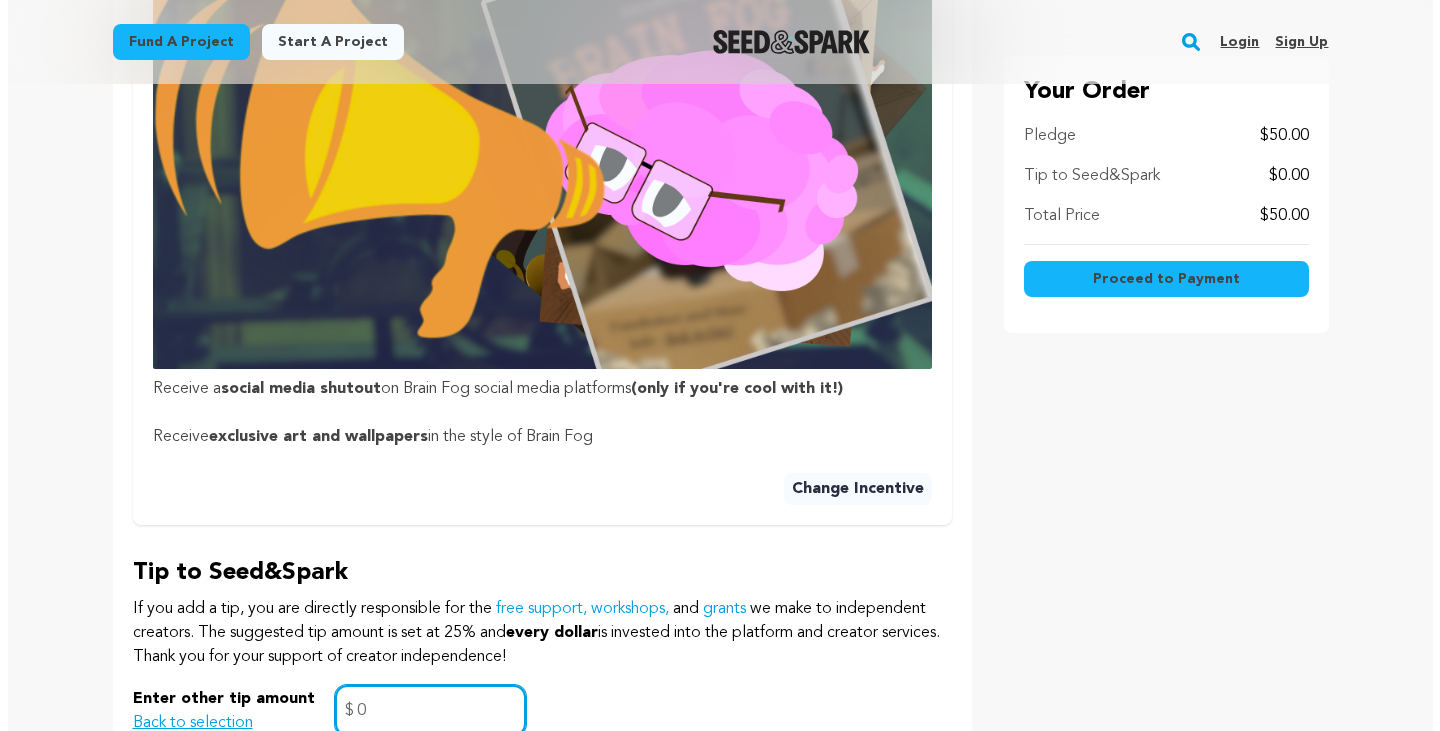 scroll, scrollTop: 800, scrollLeft: 0, axis: vertical 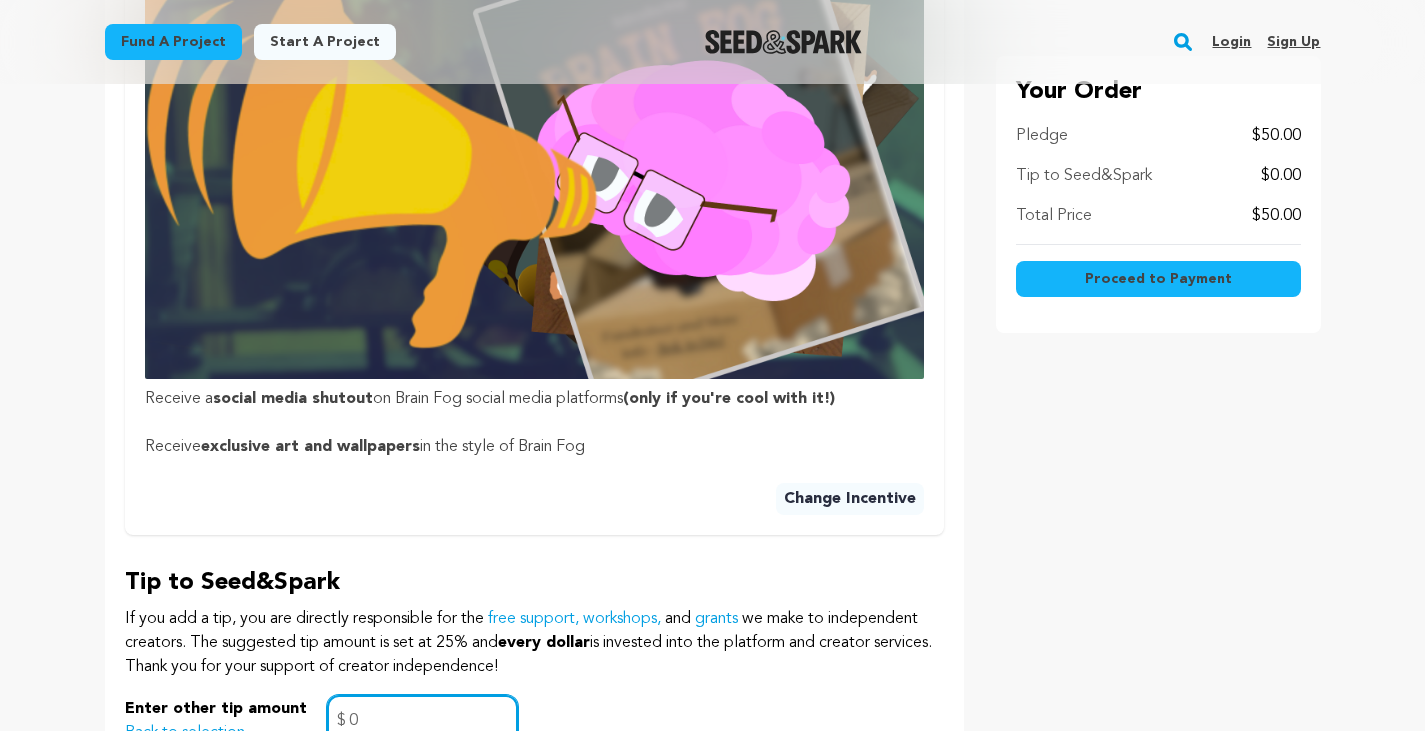 type on "0" 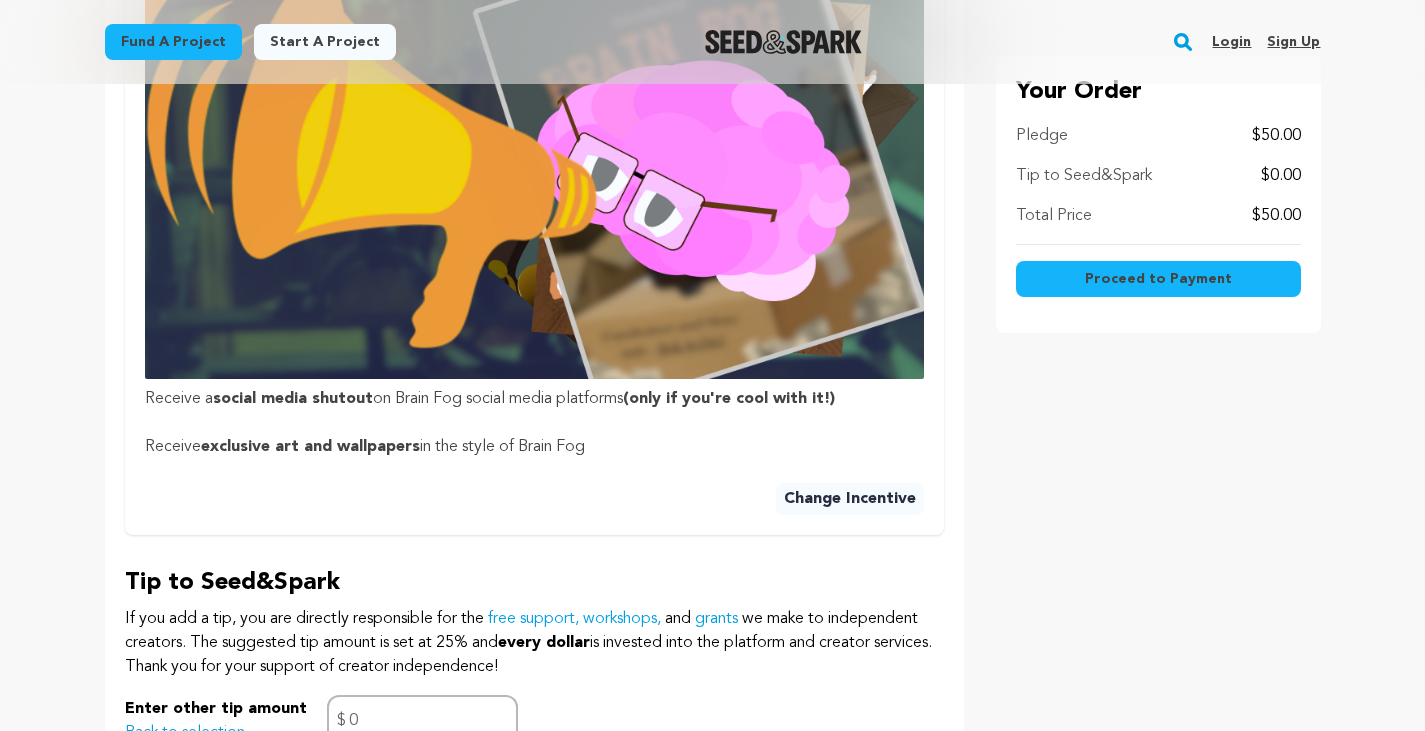 click on "Proceed to Payment" at bounding box center [1158, 279] 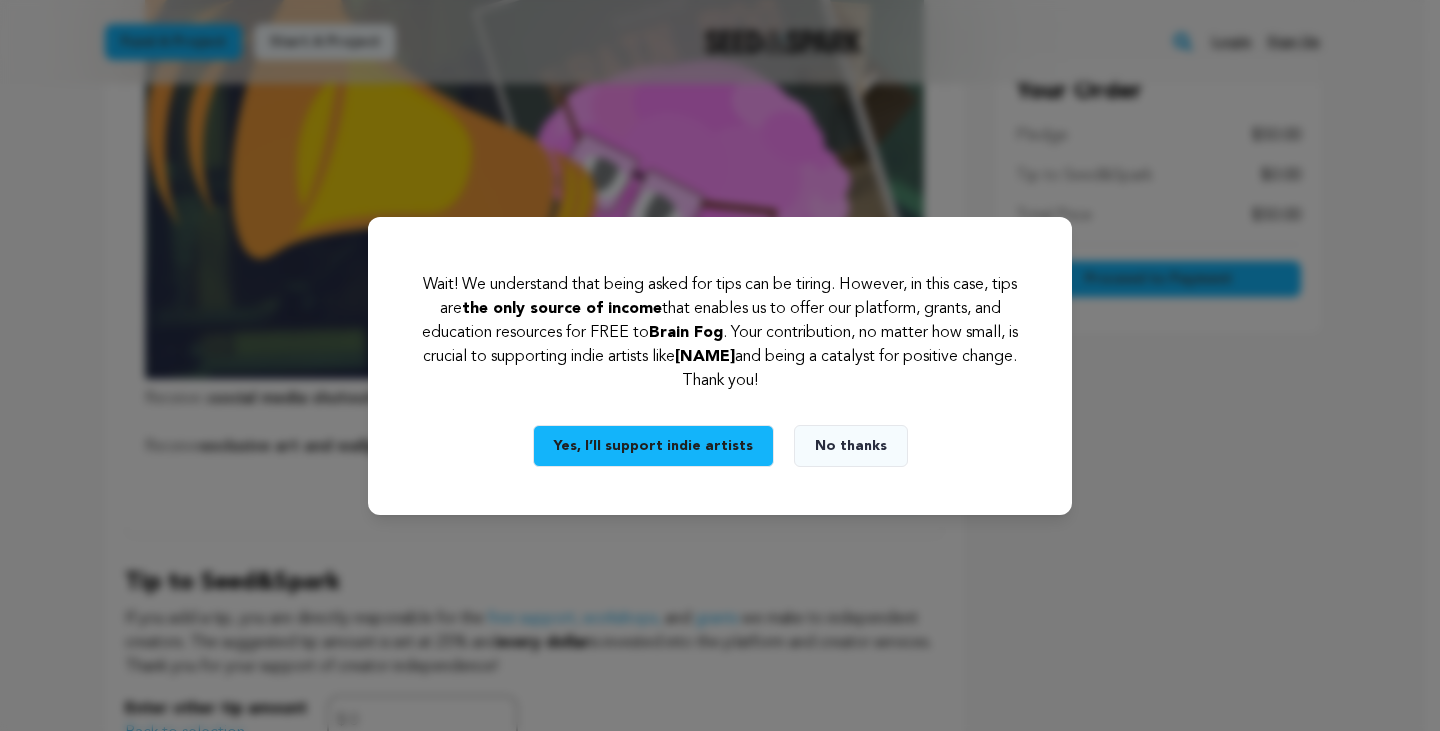 click on "No thanks" at bounding box center [851, 446] 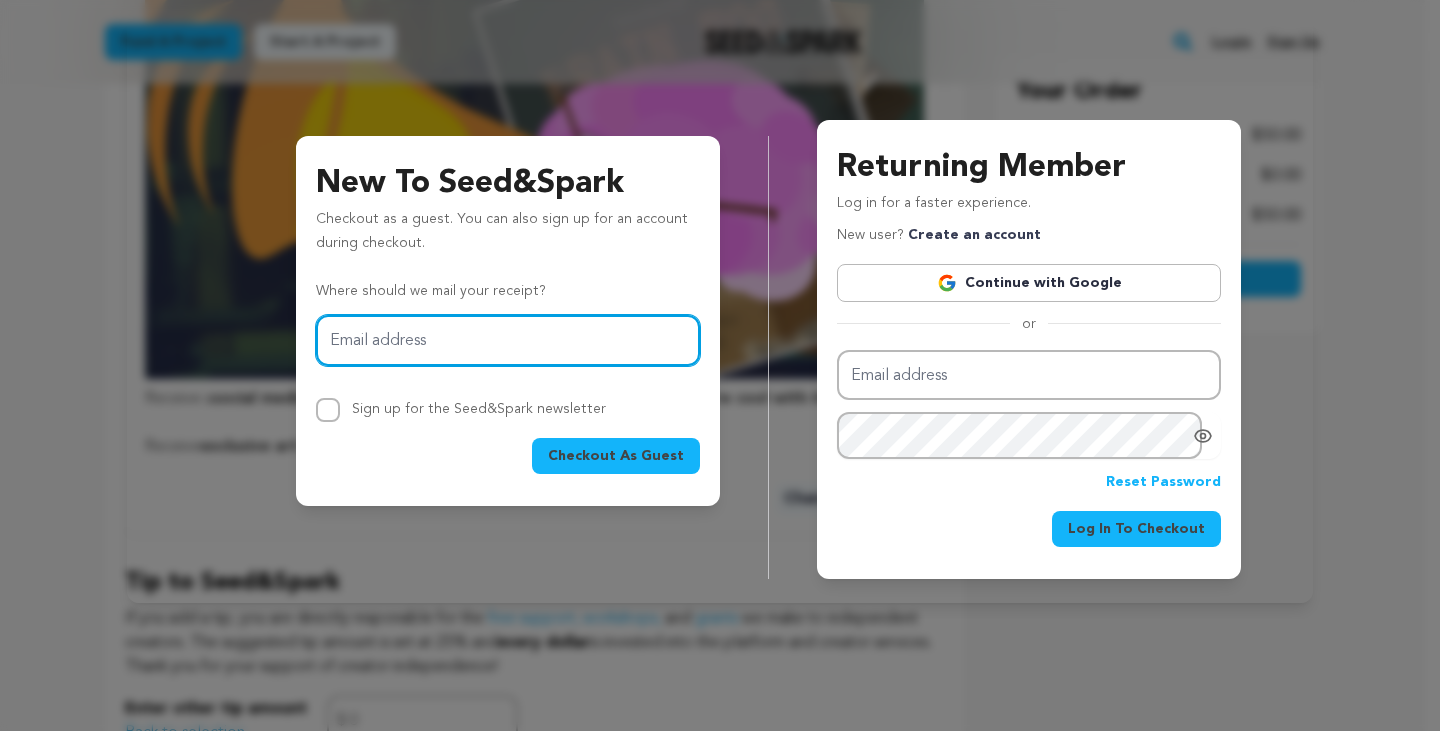 click on "Email address" at bounding box center (508, 340) 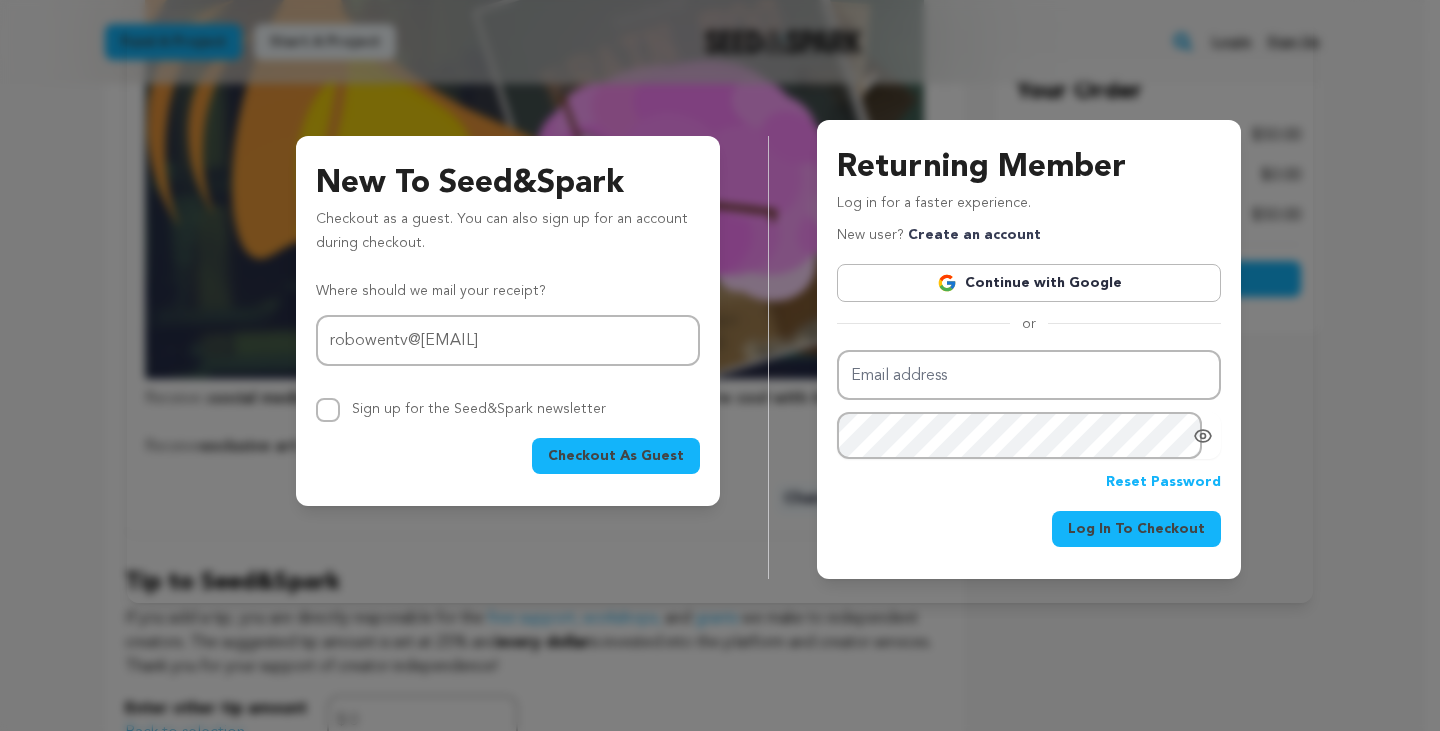 click on "Checkout As Guest" at bounding box center (616, 456) 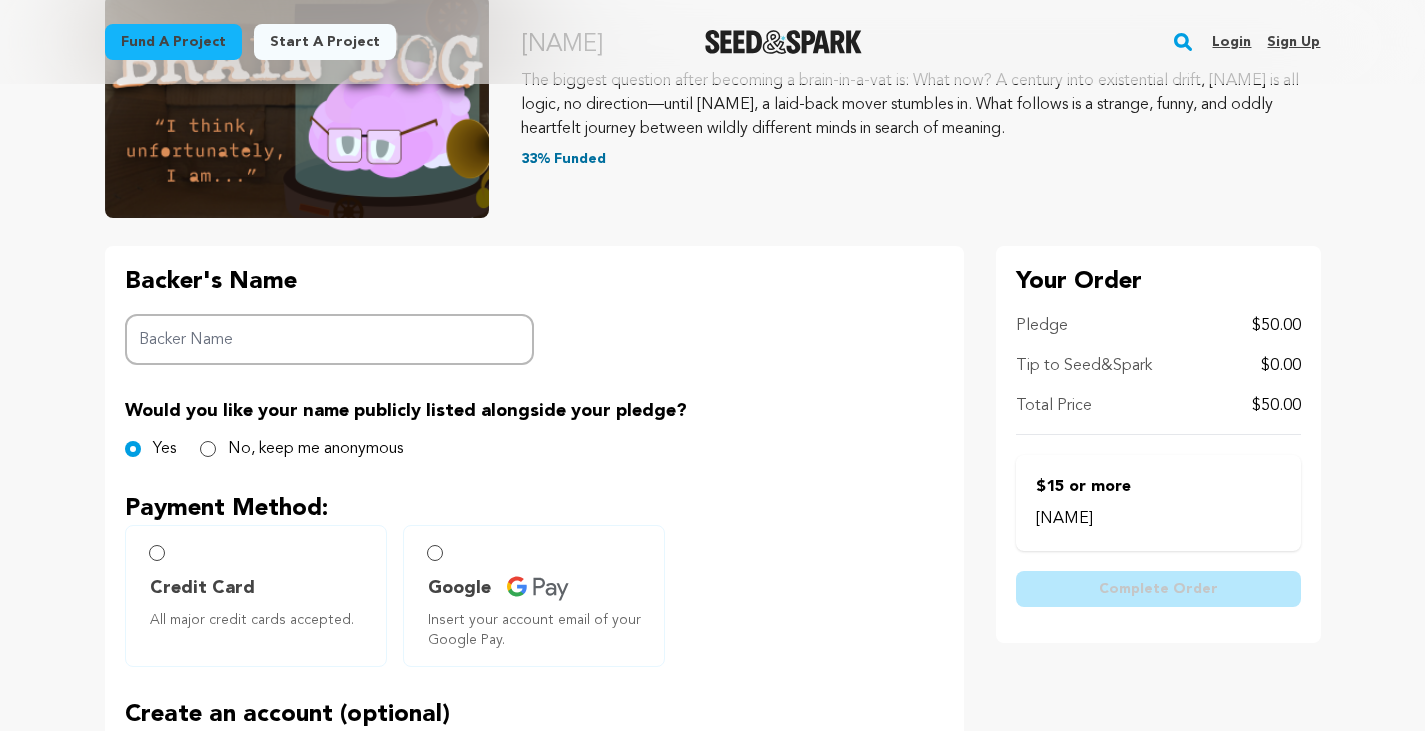 scroll, scrollTop: 300, scrollLeft: 0, axis: vertical 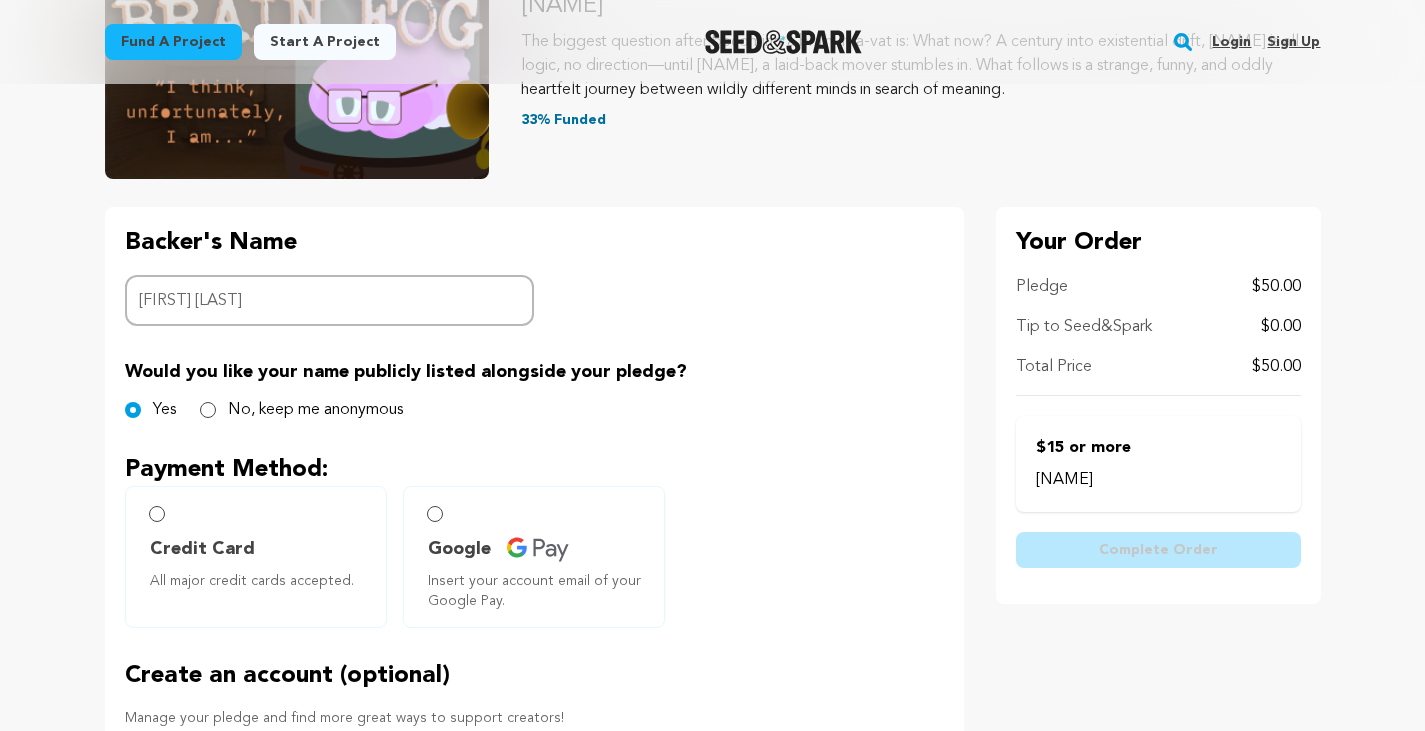type on "Rob Owen" 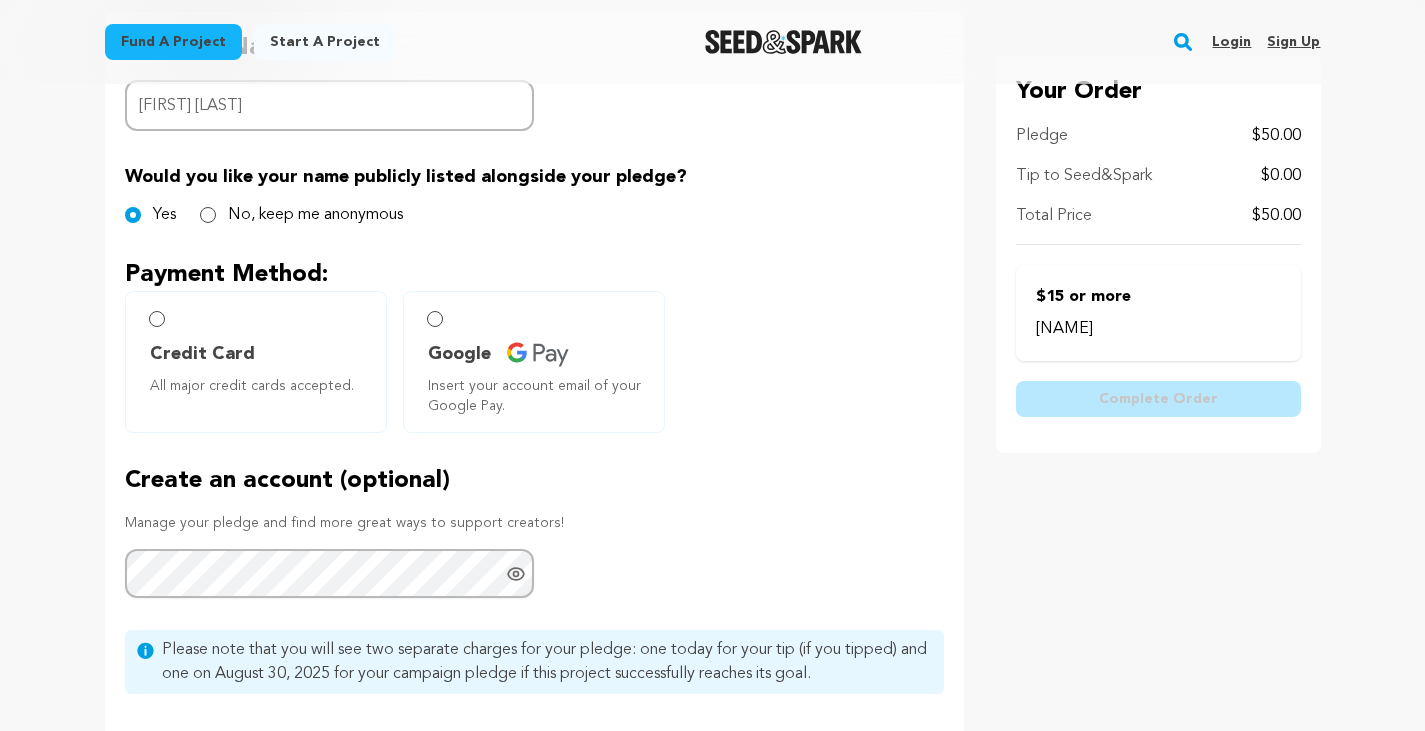 scroll, scrollTop: 500, scrollLeft: 0, axis: vertical 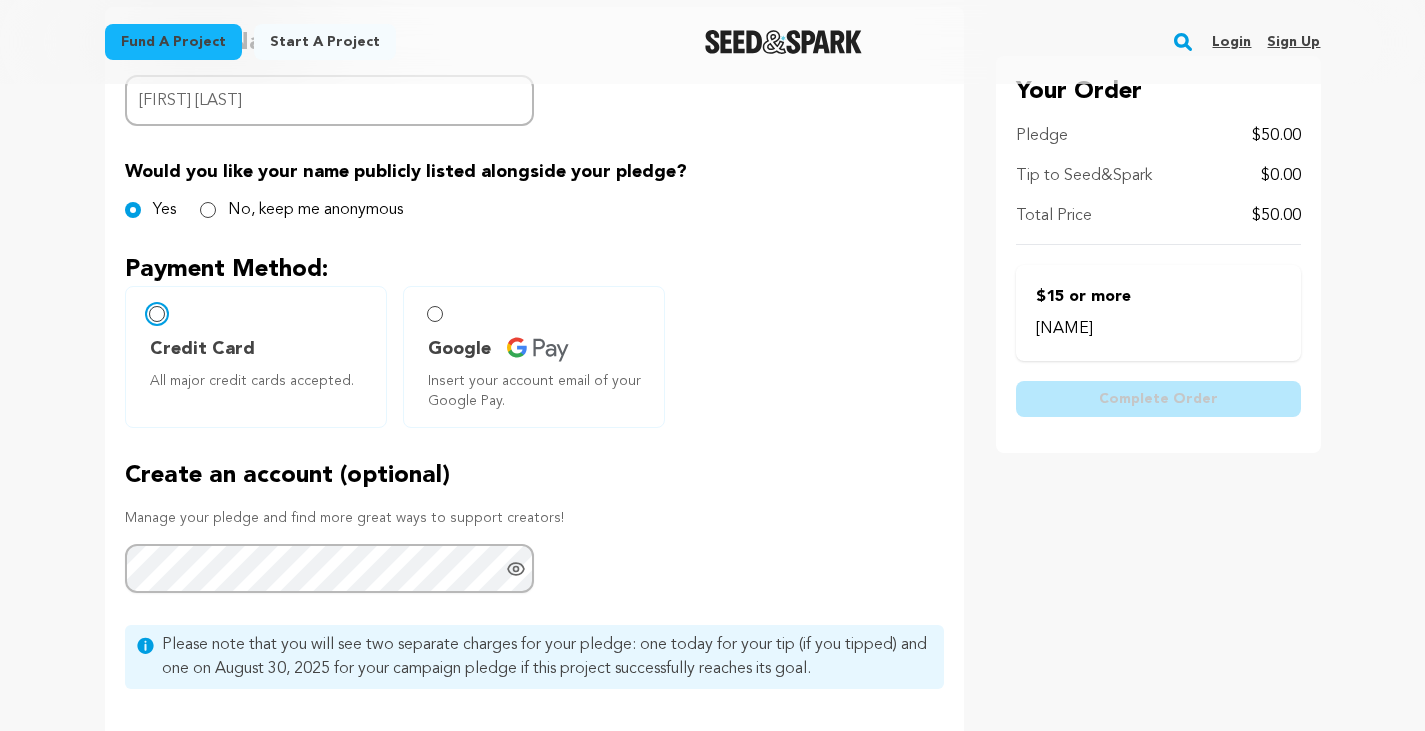 radio on "false" 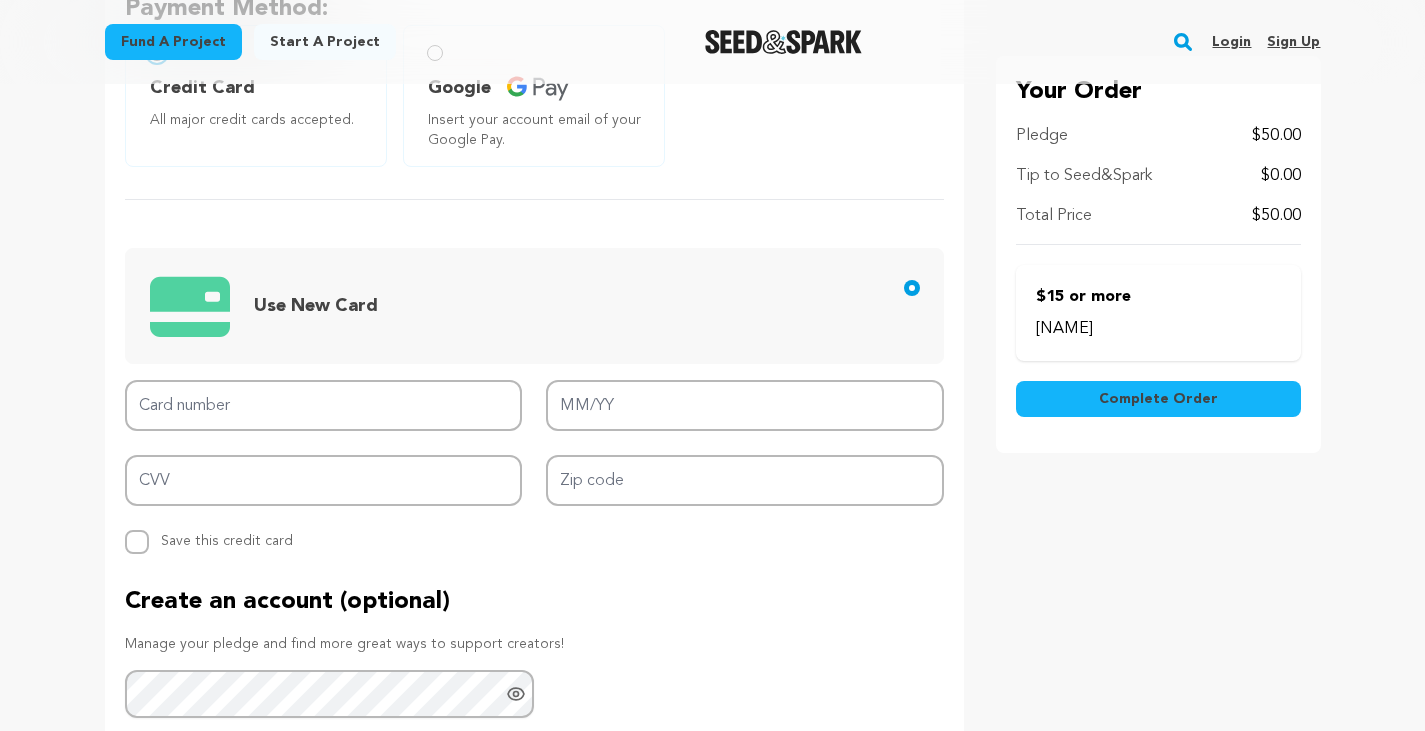 scroll, scrollTop: 800, scrollLeft: 0, axis: vertical 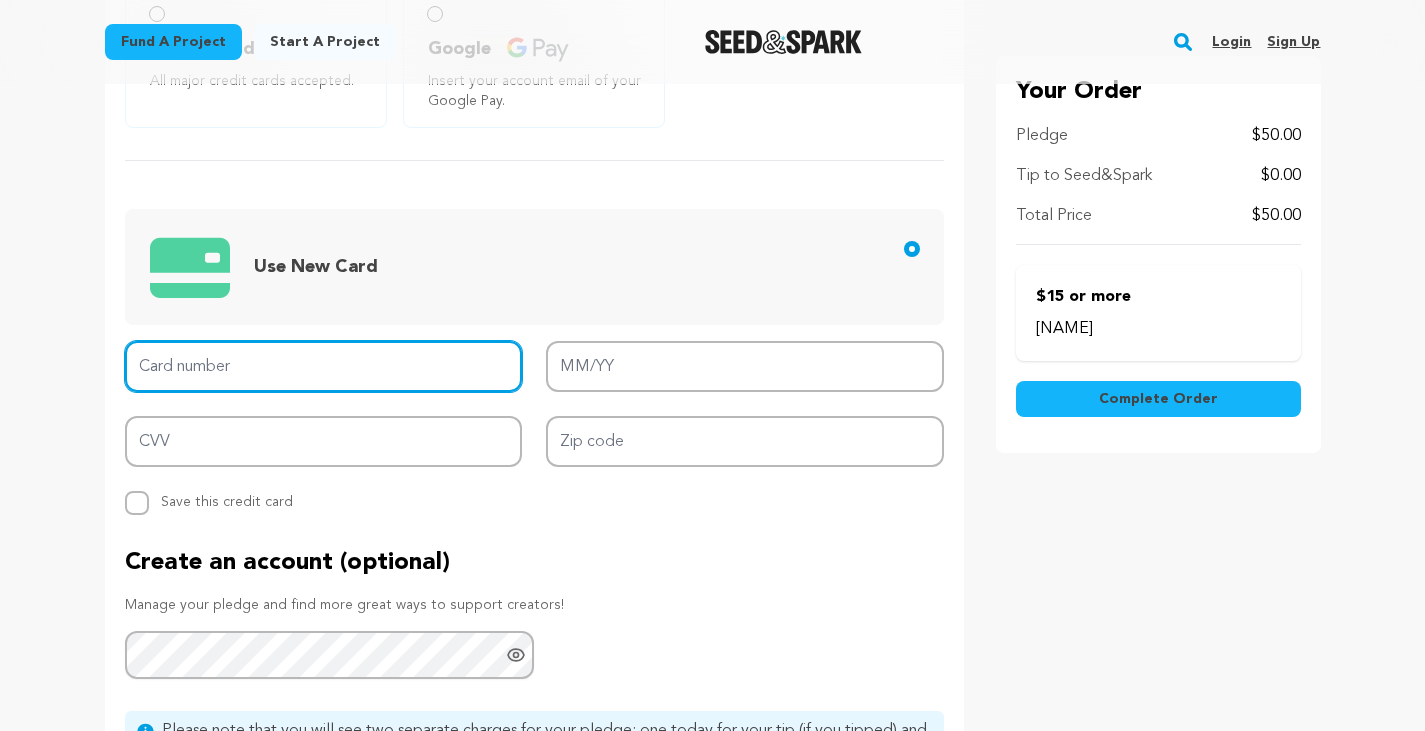 click on "Card number" at bounding box center (324, 366) 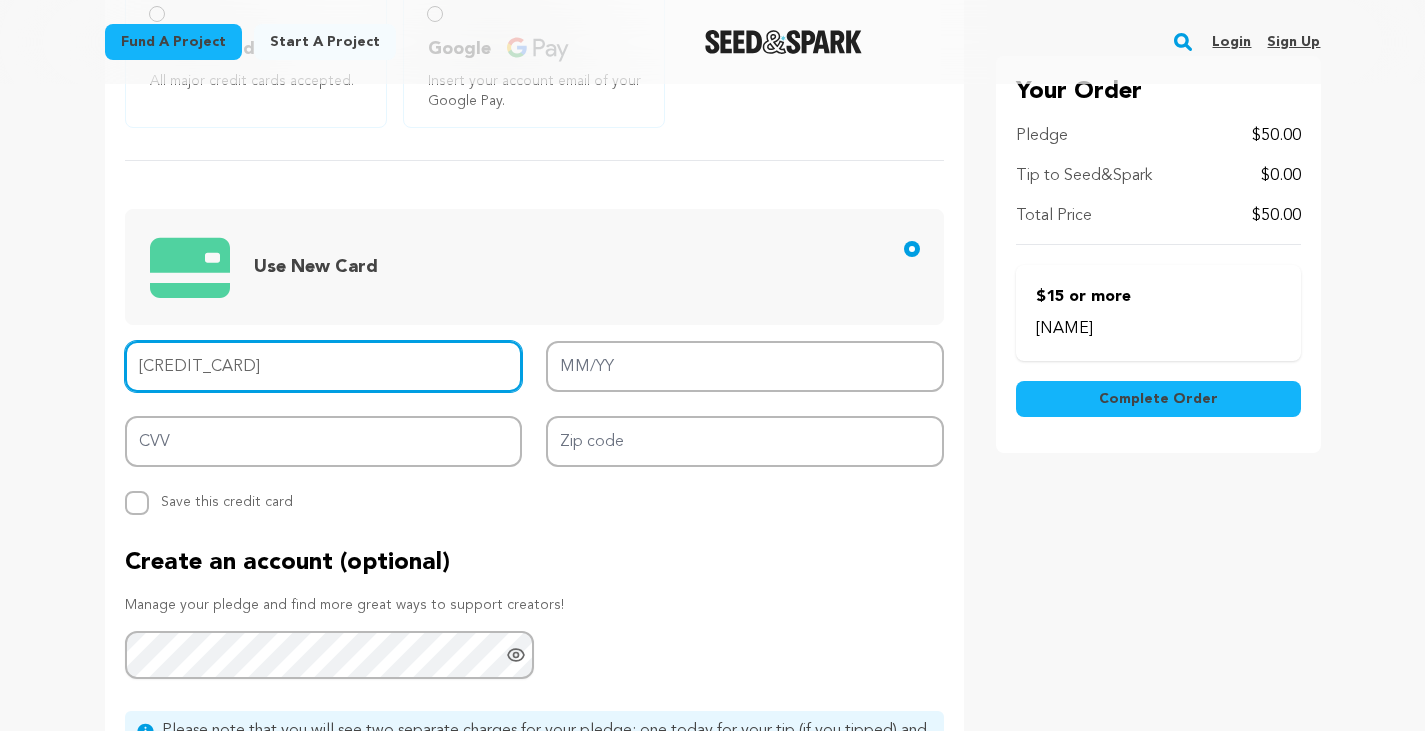 type on "5366 8400 1241 2983" 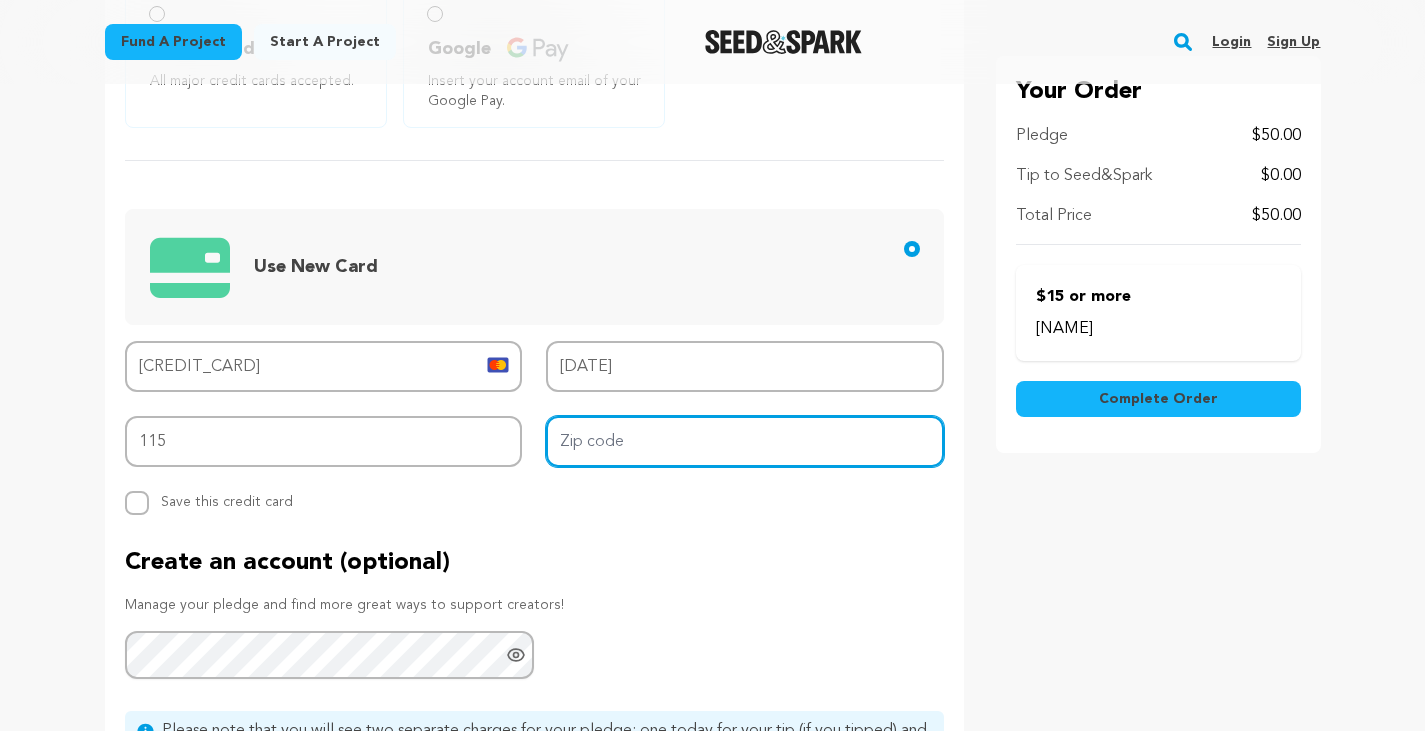click on "Zip code" at bounding box center [745, 441] 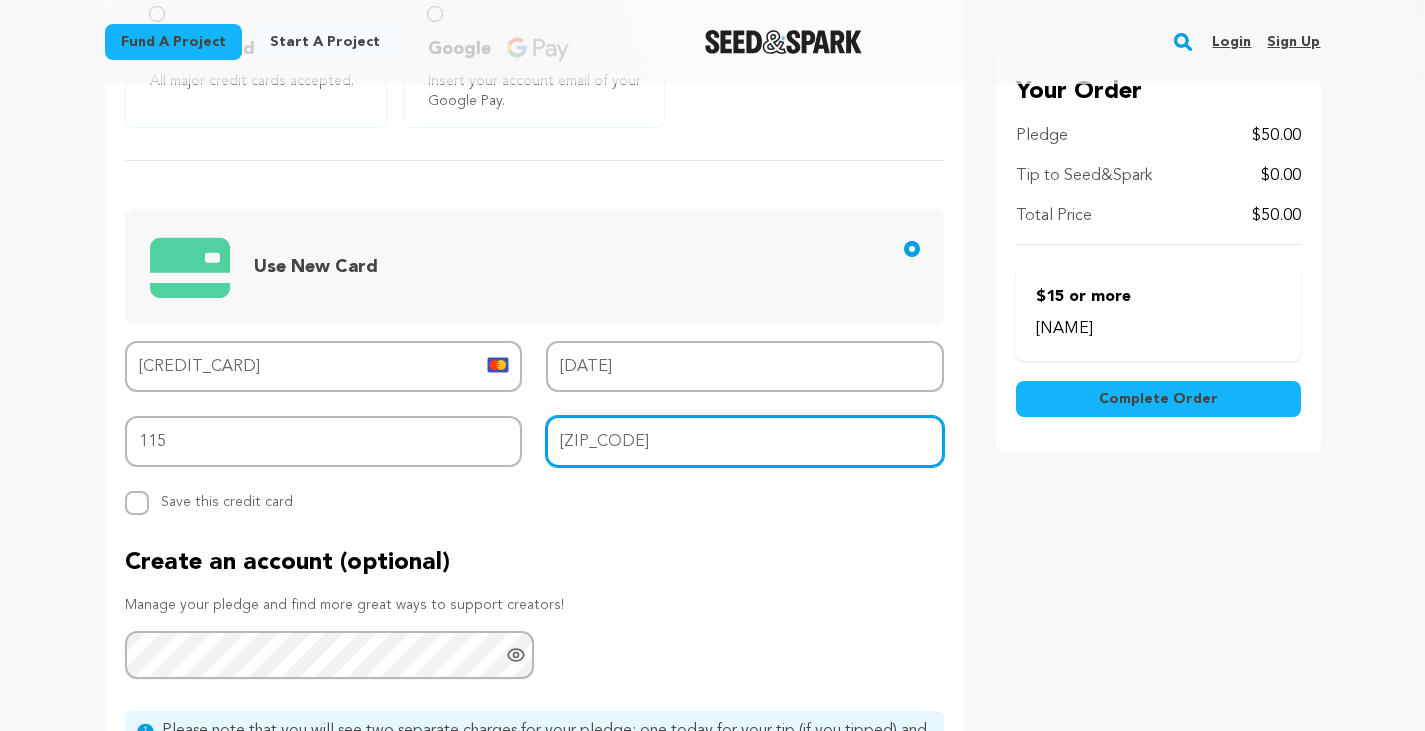 type on "97301" 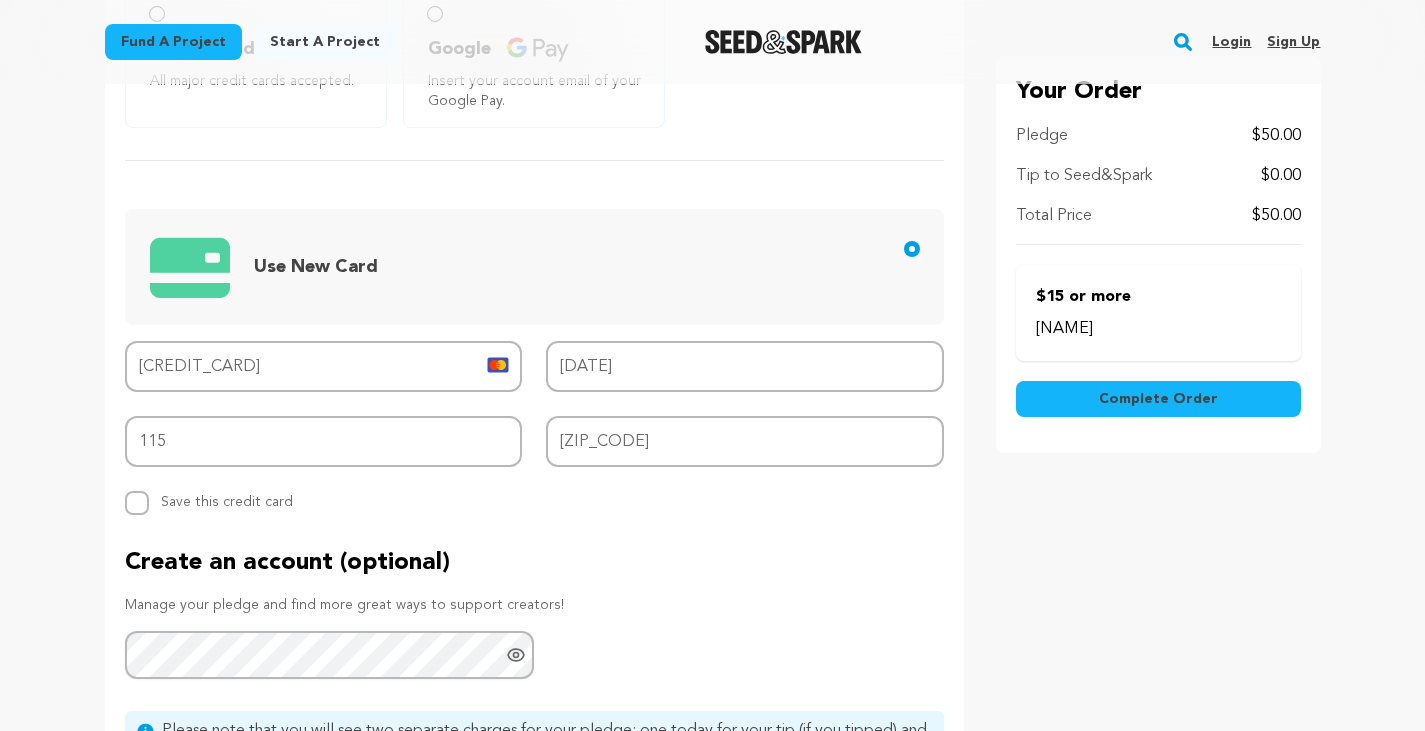 click on "Your Order
Pledge
$50.00
Tip to Seed&Spark
$0.00
Total Price
$50.00
Existential Wanderer" at bounding box center (1158, 291) 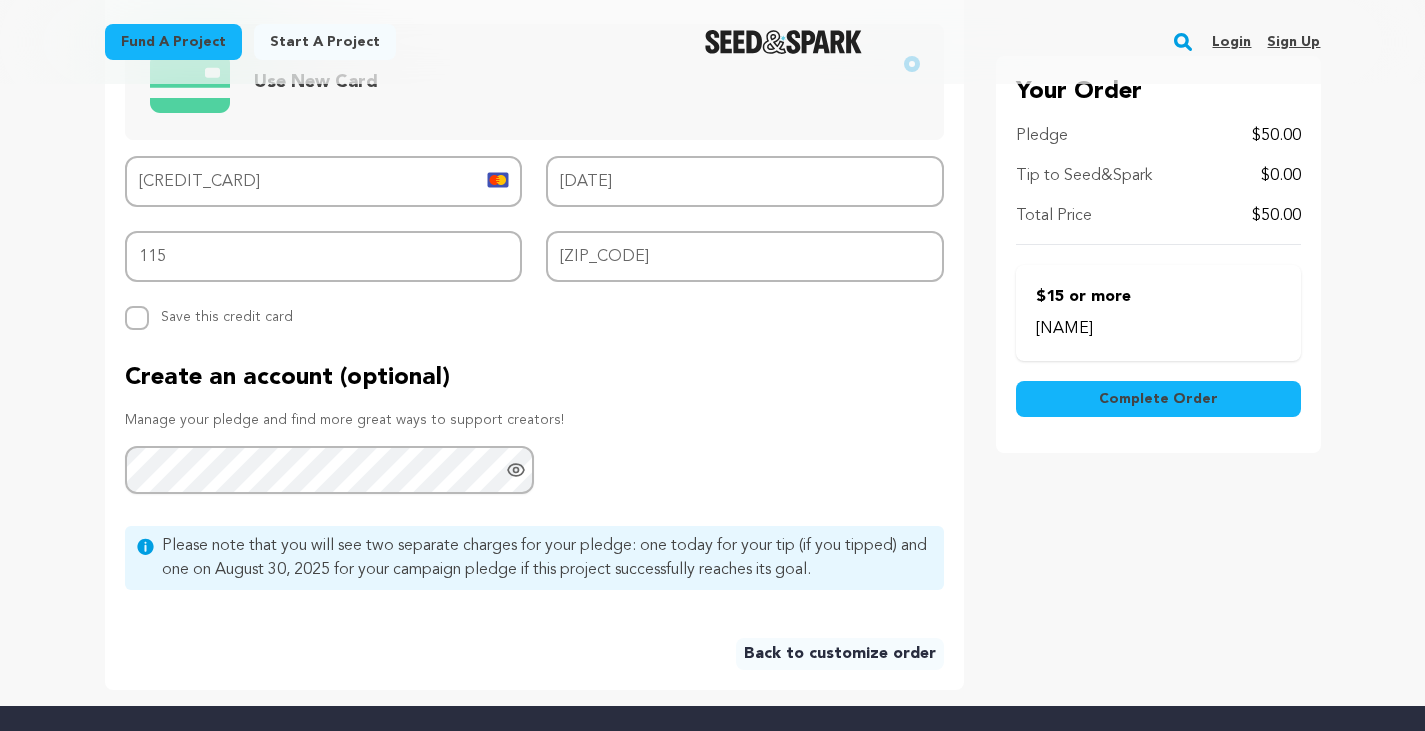 scroll, scrollTop: 1000, scrollLeft: 0, axis: vertical 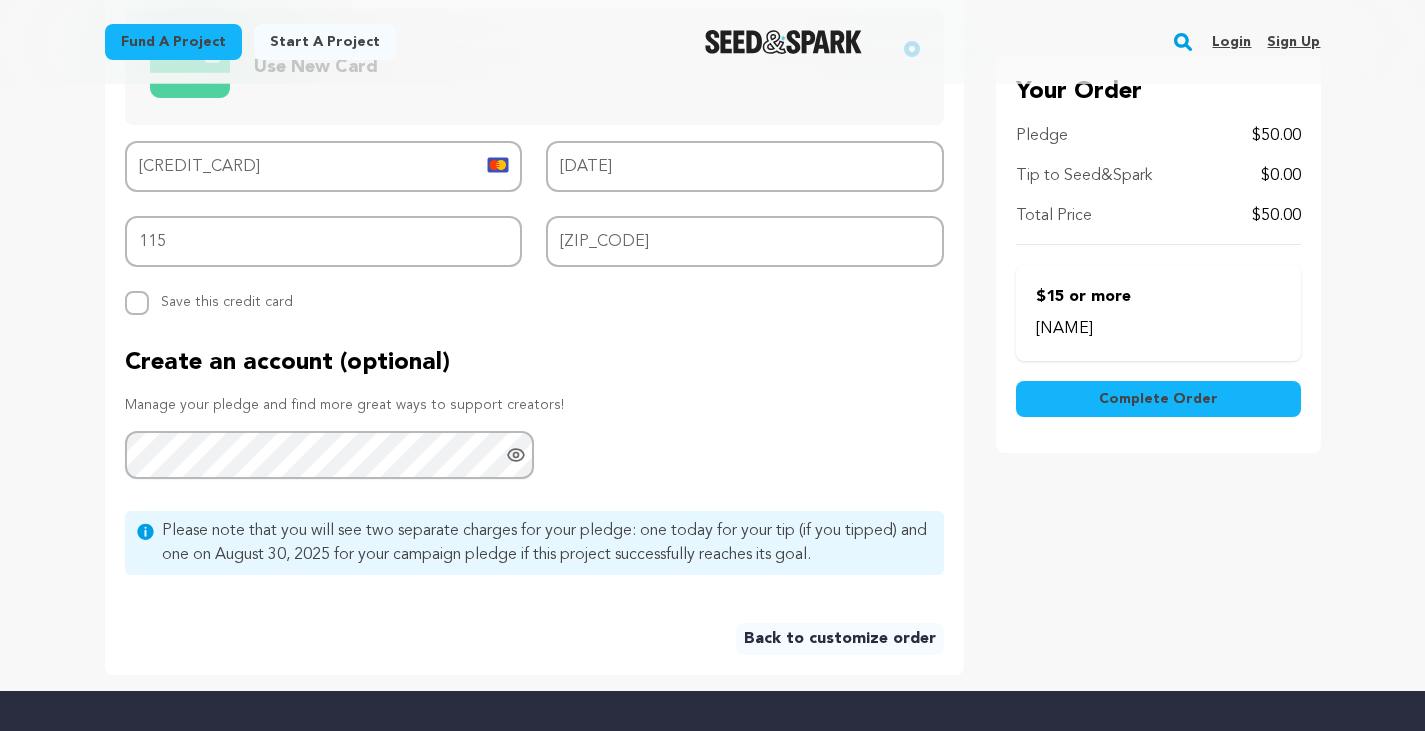 click on "Complete Order" at bounding box center (1158, 399) 